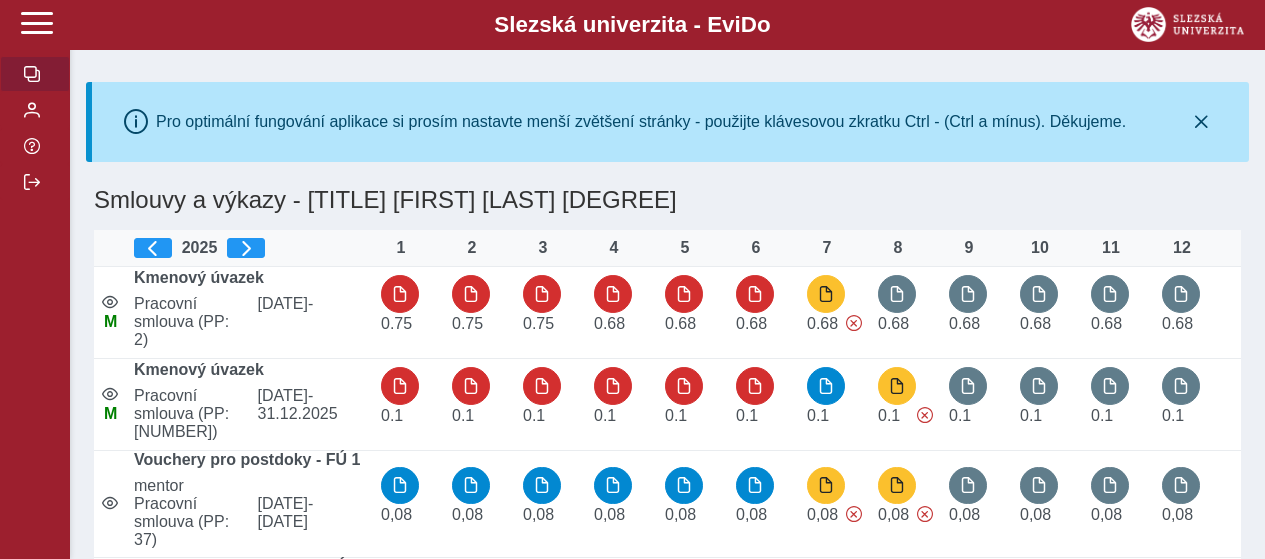 scroll, scrollTop: 0, scrollLeft: 0, axis: both 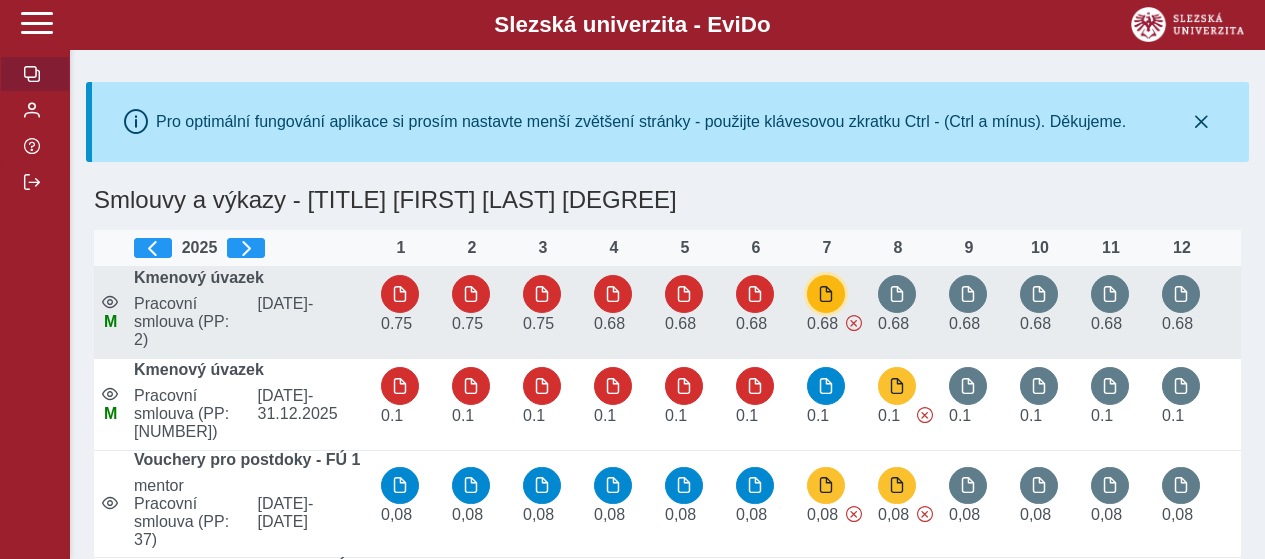 click at bounding box center [826, 294] 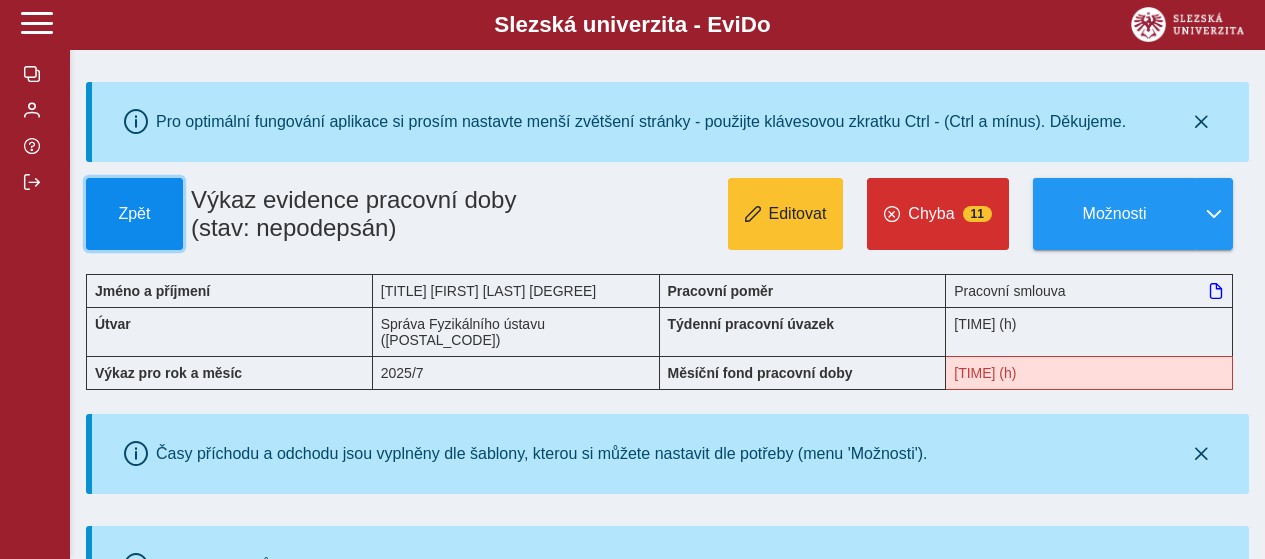 click on "Zpět" at bounding box center [134, 214] 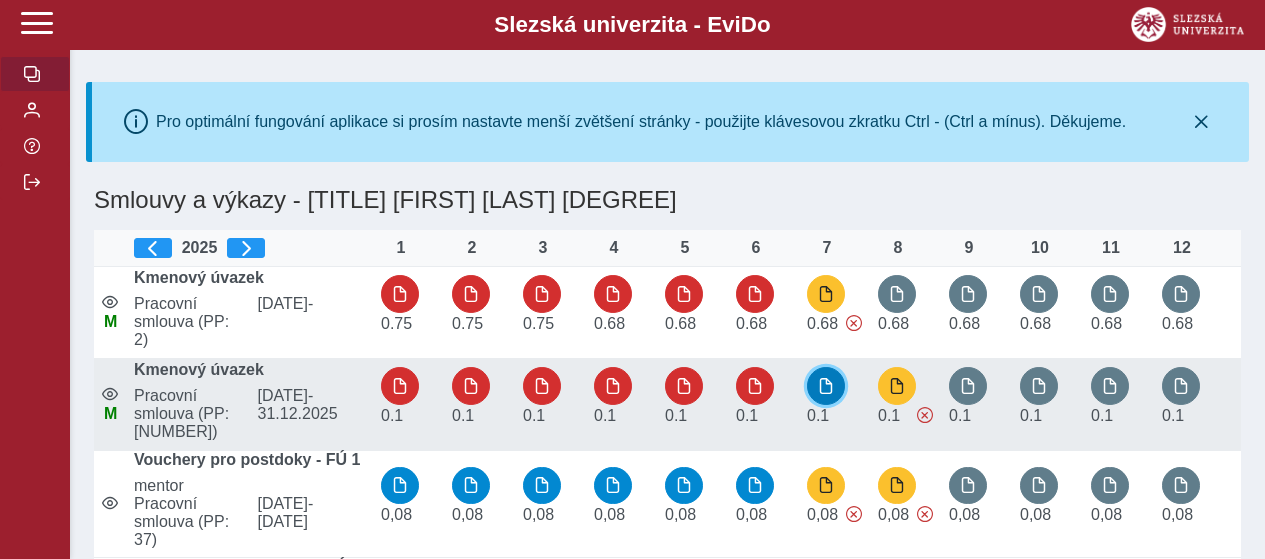 click at bounding box center (826, 386) 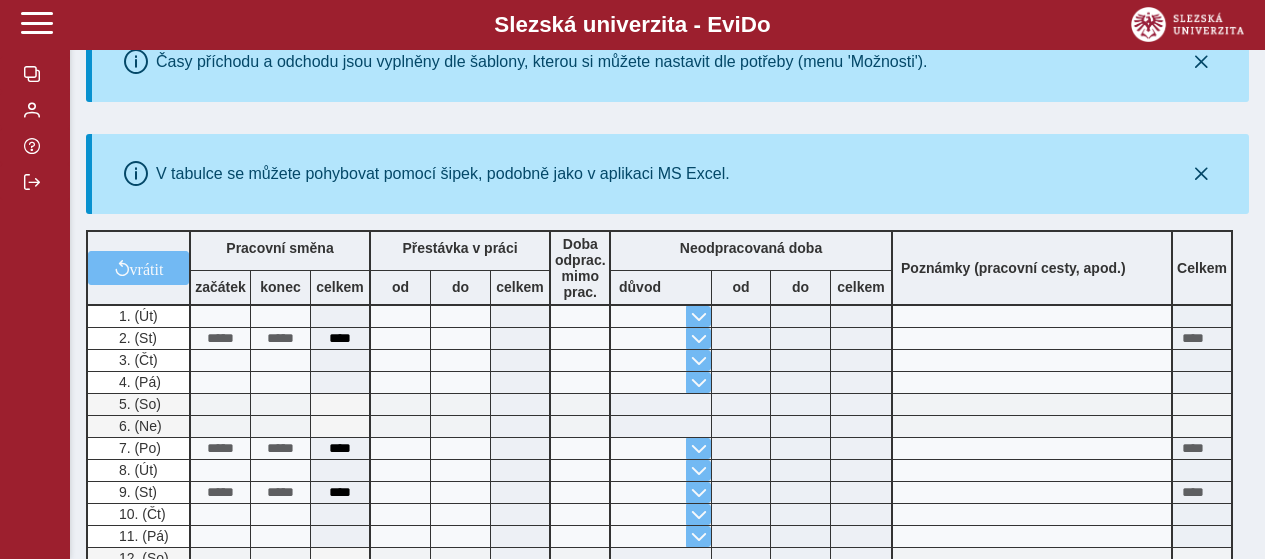 scroll, scrollTop: 400, scrollLeft: 0, axis: vertical 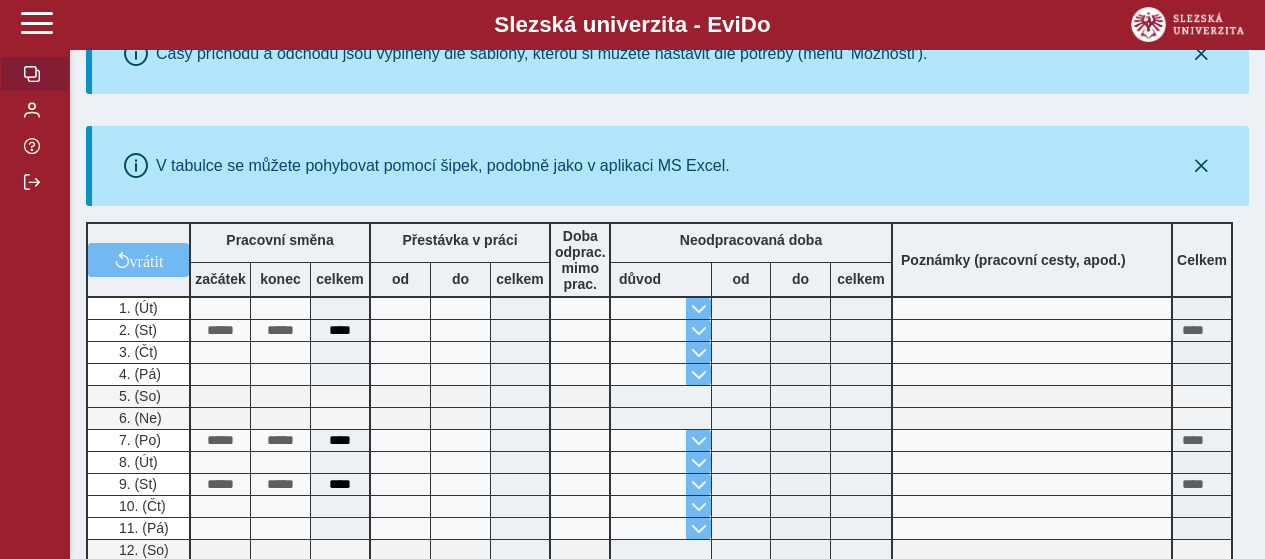click at bounding box center (32, 74) 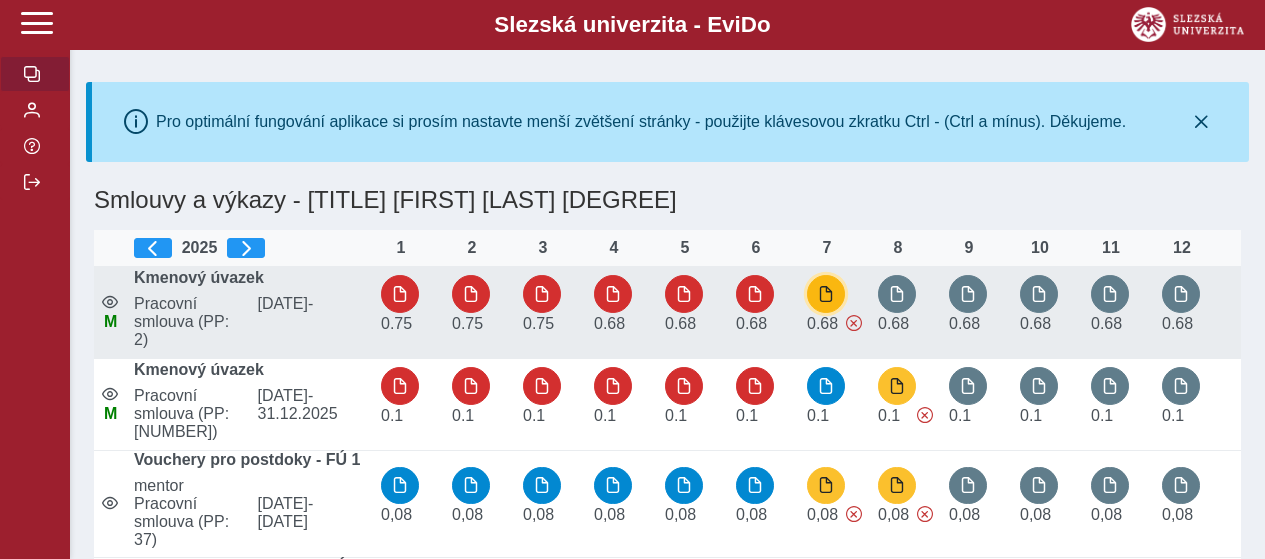 click at bounding box center (826, 294) 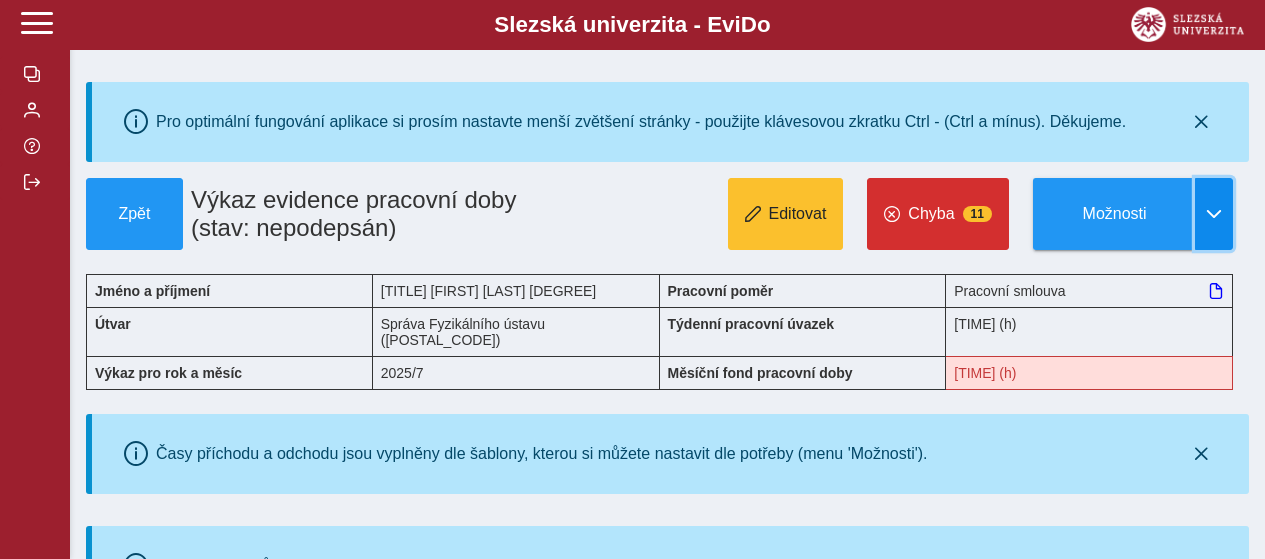 click at bounding box center (1214, 214) 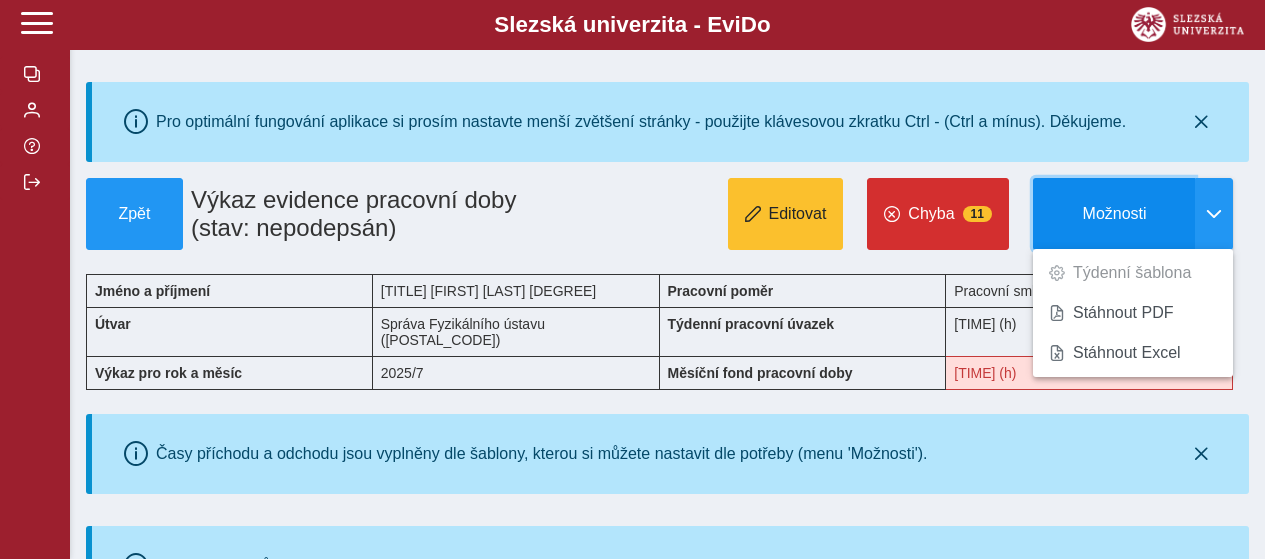 click on "Možnosti" at bounding box center [1114, 214] 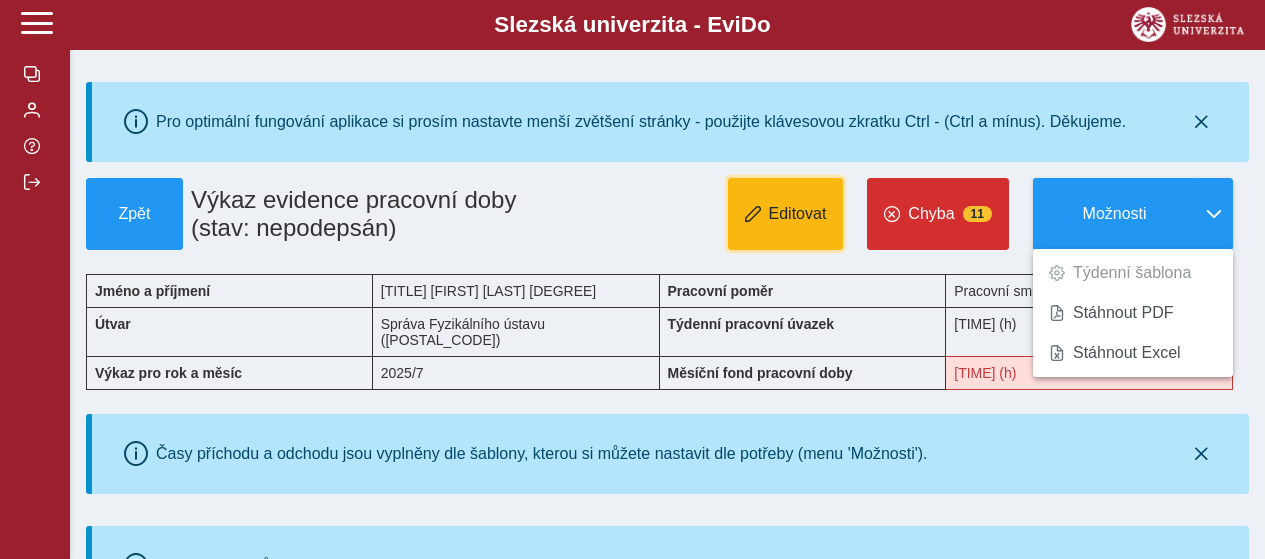 click on "Editovat" at bounding box center [786, 214] 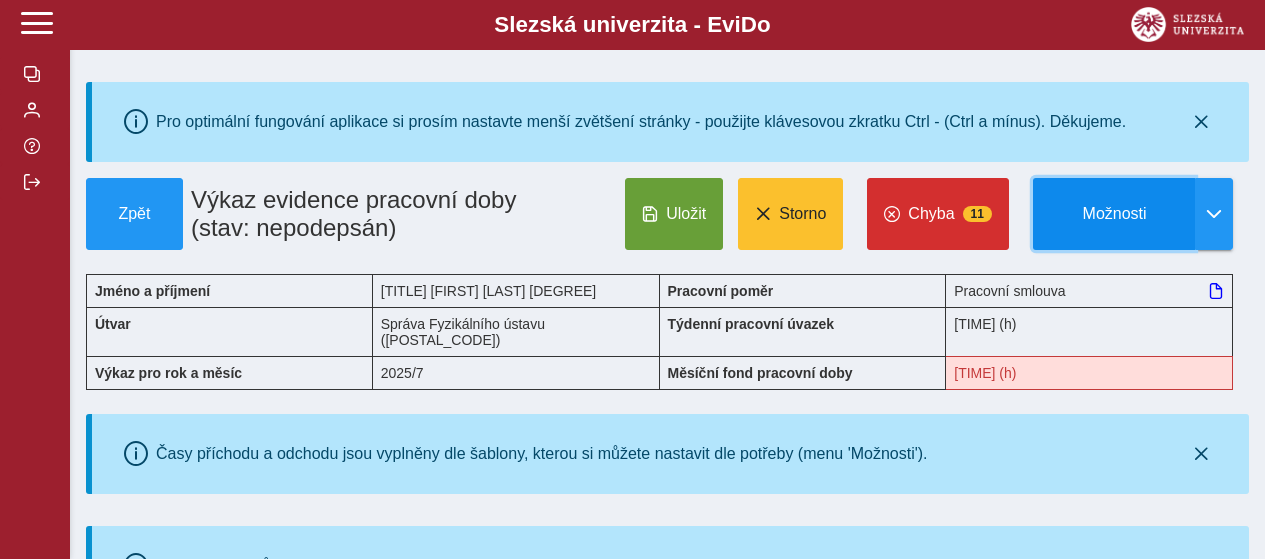 click on "Možnosti" at bounding box center [1114, 214] 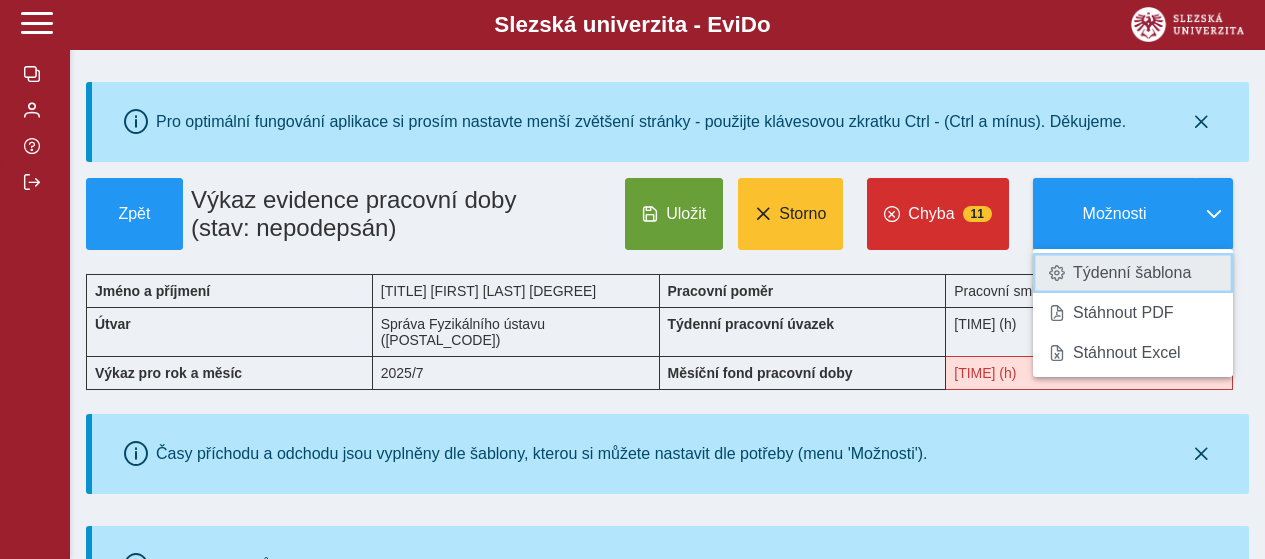 click on "Týdenní šablona" at bounding box center (1132, 273) 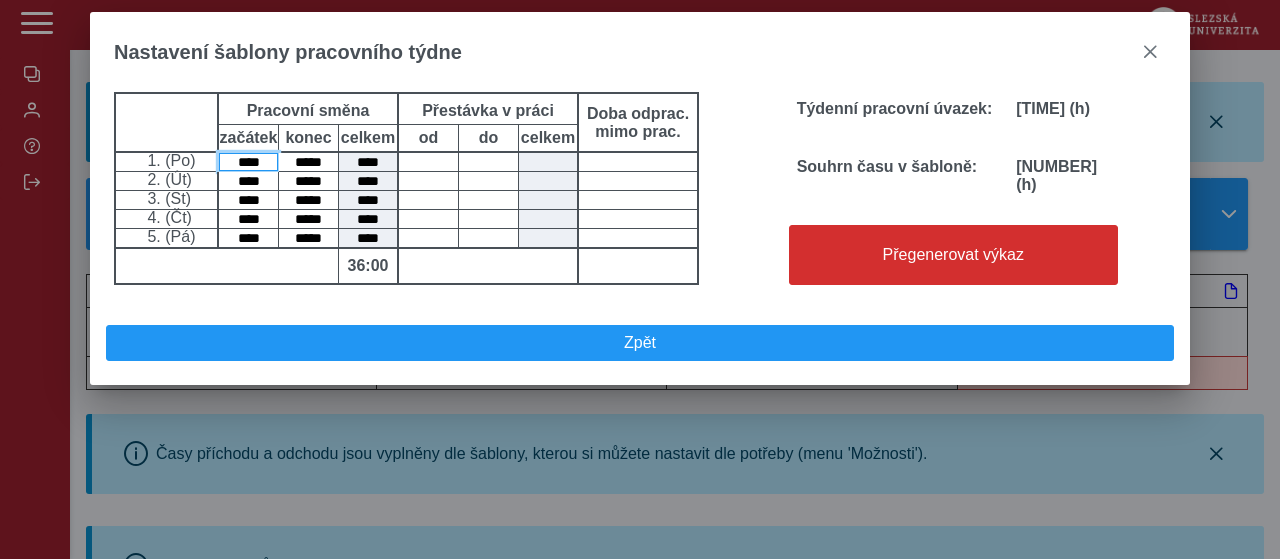 click on "****" at bounding box center [248, 162] 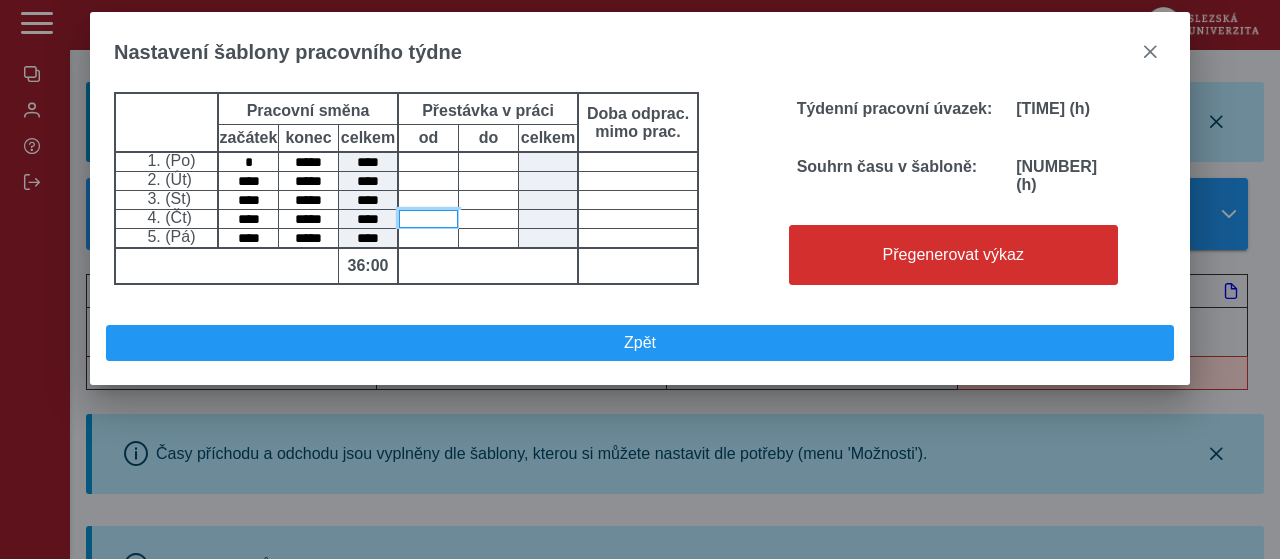 click at bounding box center [428, 219] 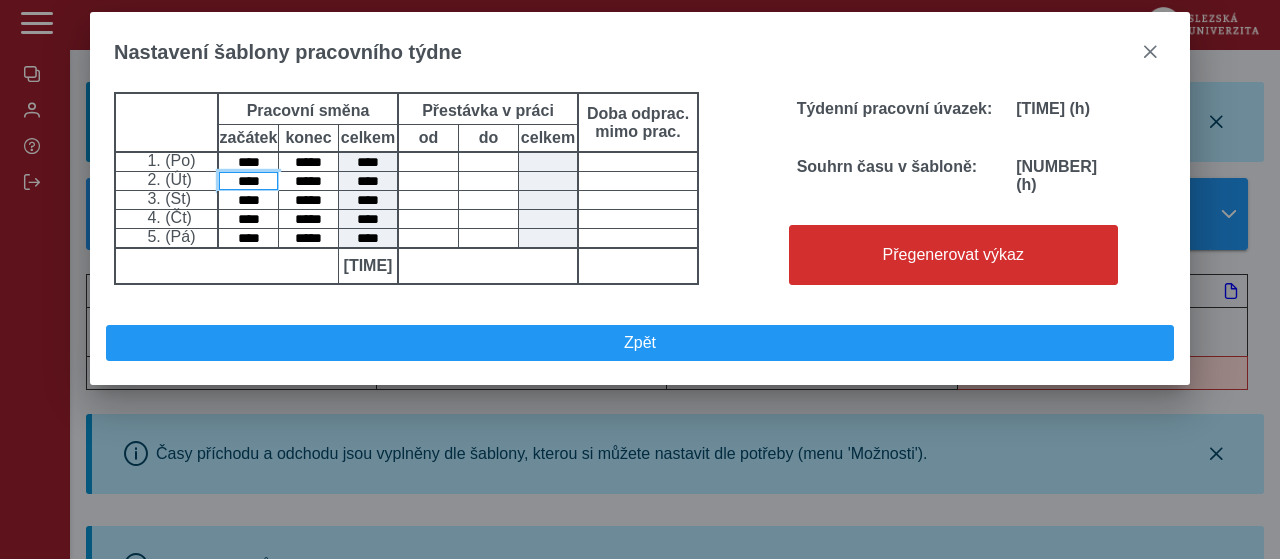 click on "****" at bounding box center [248, 181] 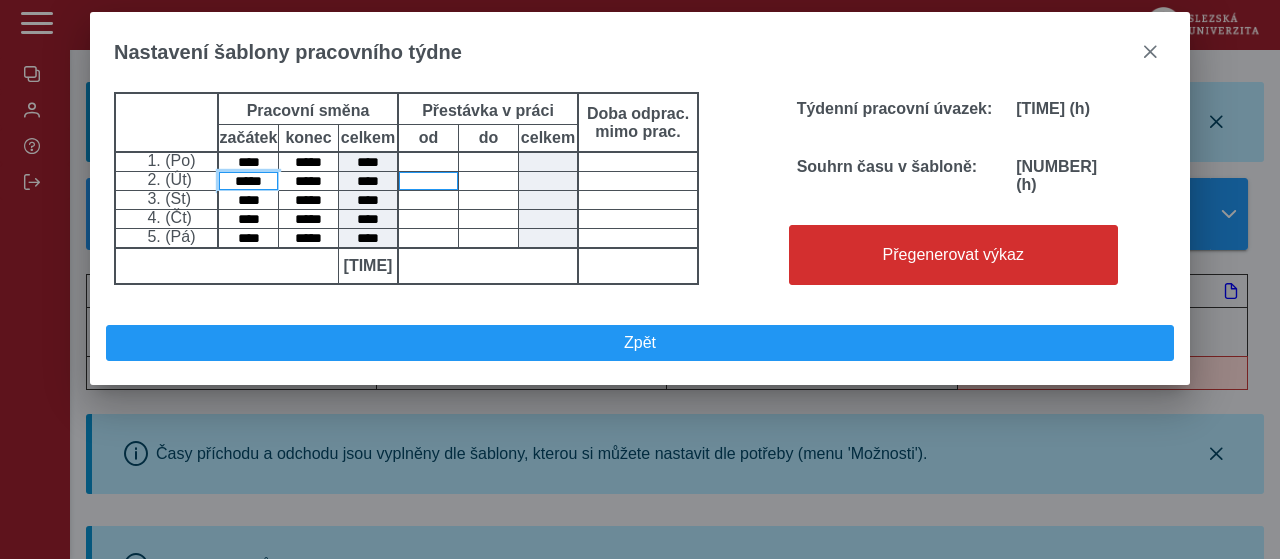 type on "*****" 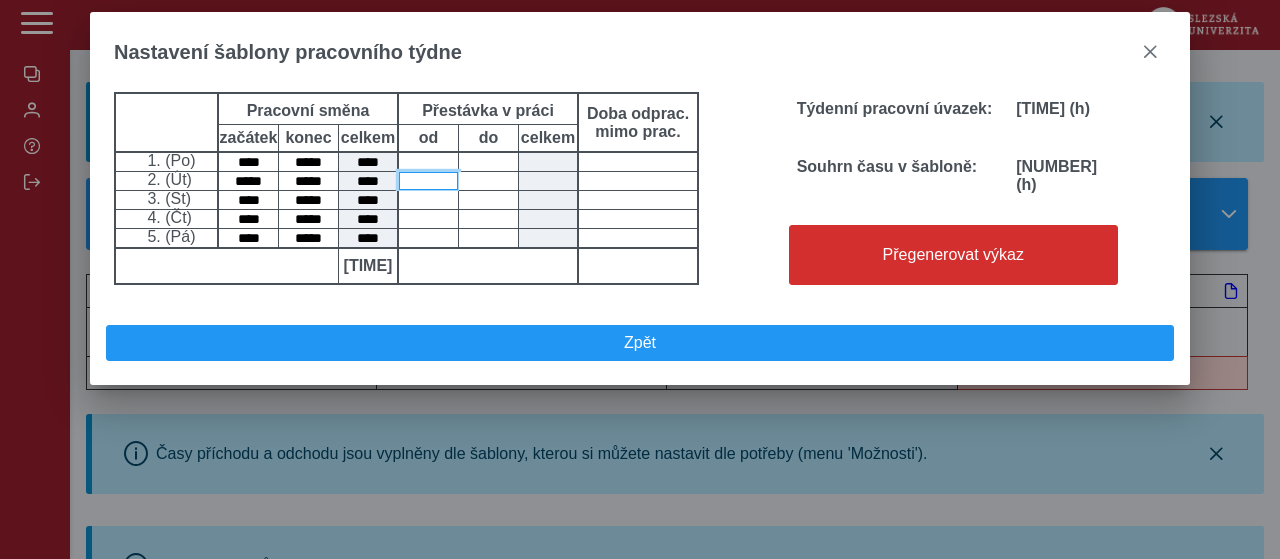 click at bounding box center (428, 181) 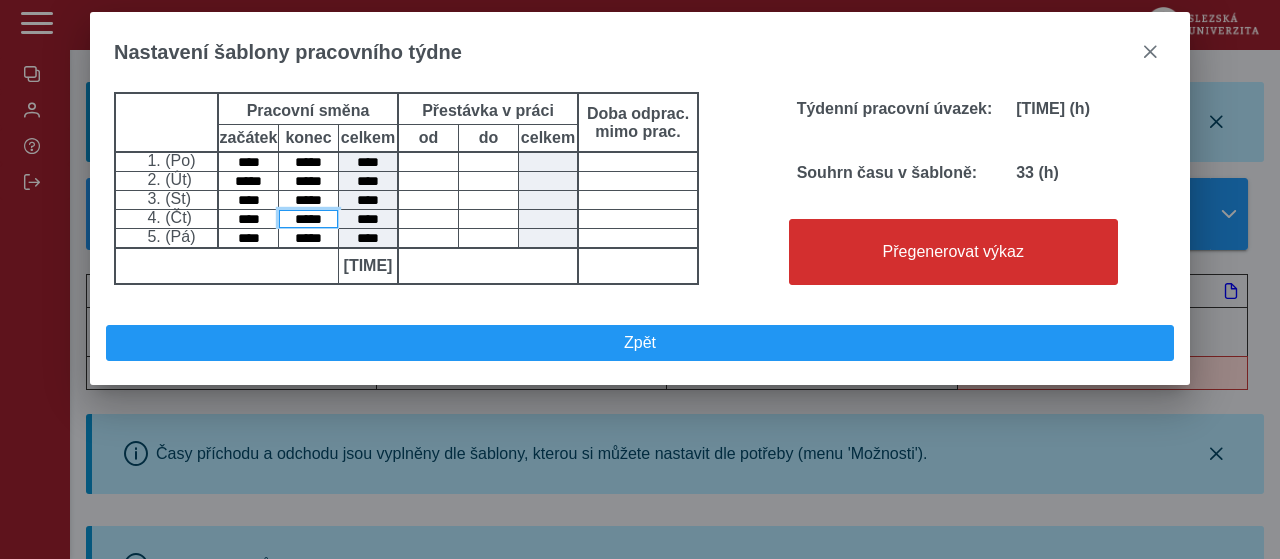 click on "*****" at bounding box center [308, 219] 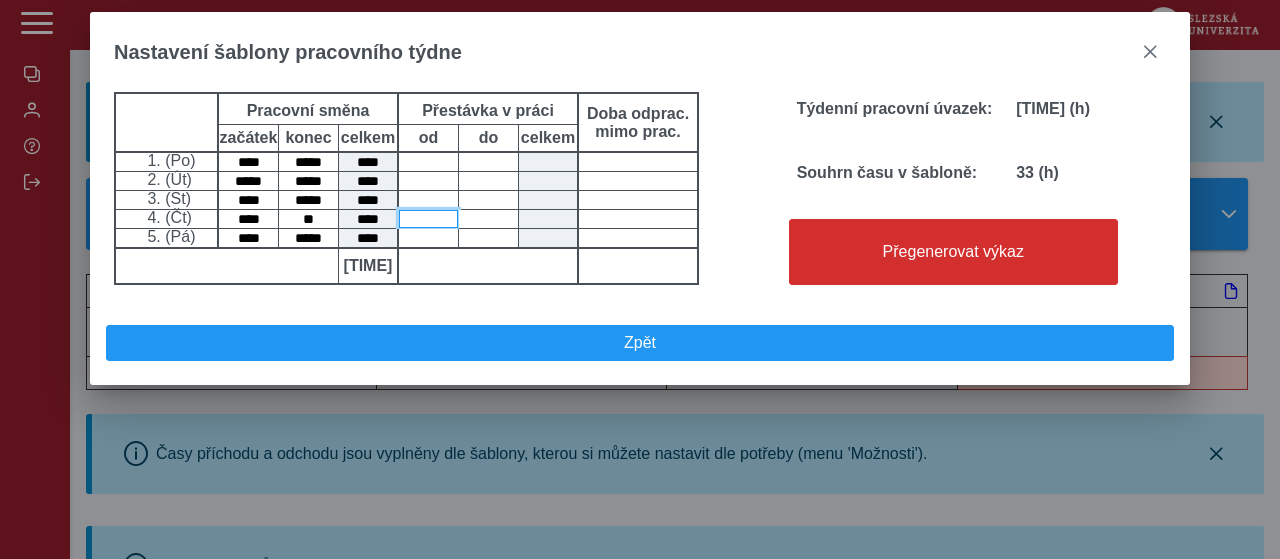 click at bounding box center (428, 219) 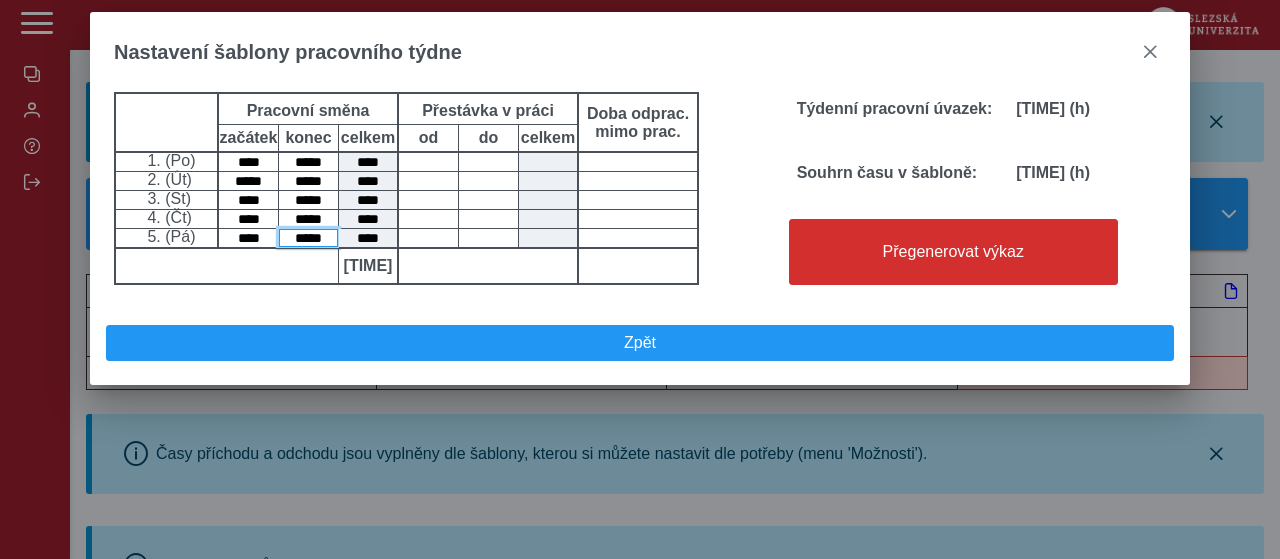 click on "*****" at bounding box center (308, 238) 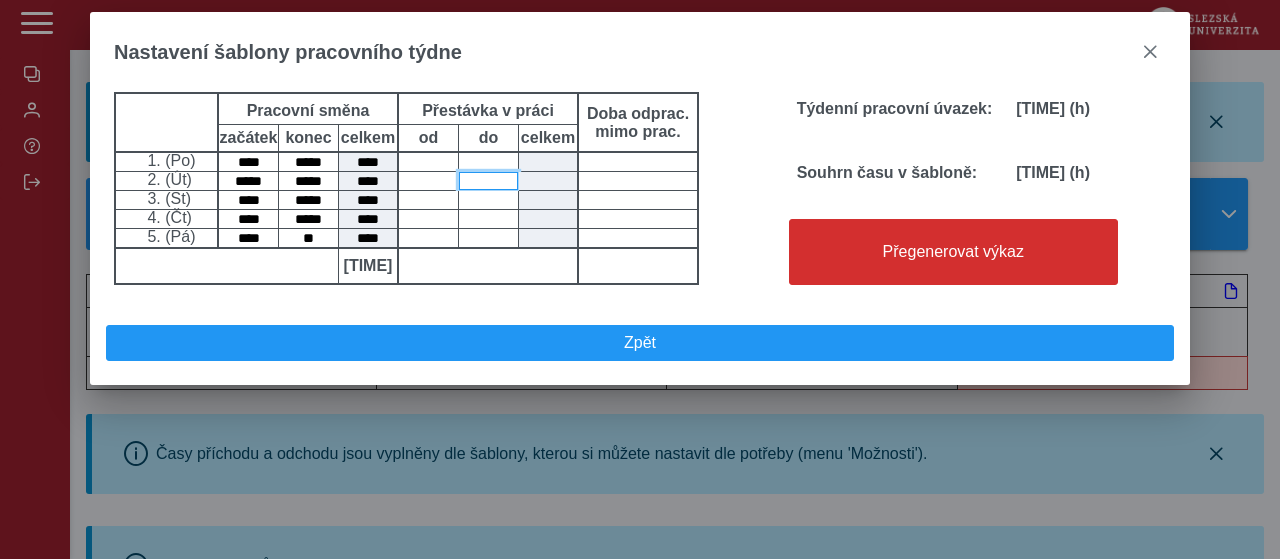 click at bounding box center (488, 181) 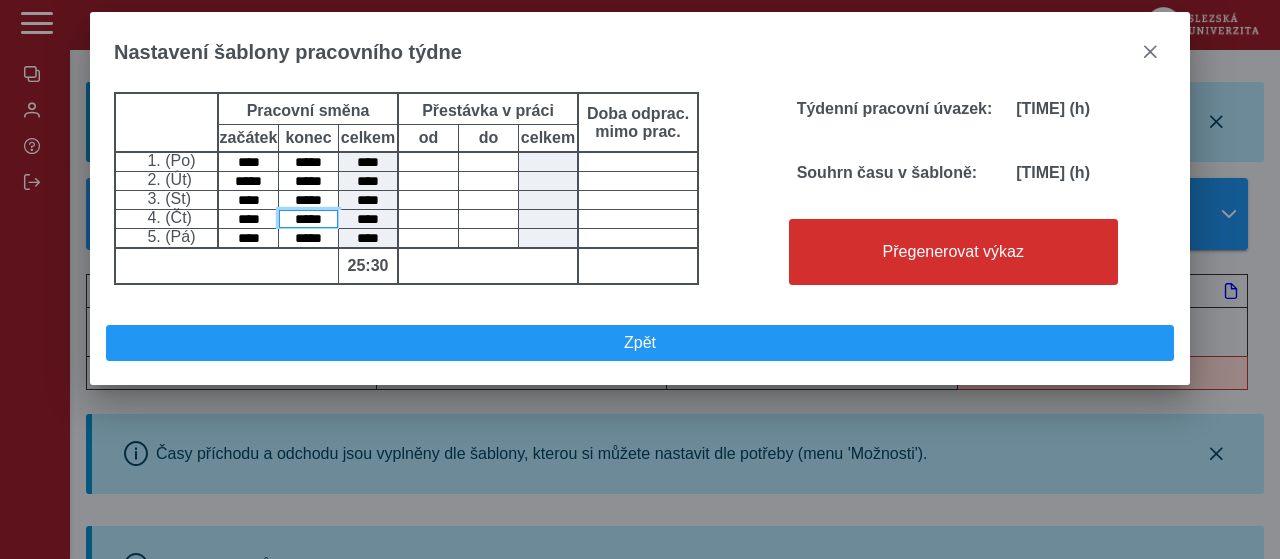 click on "*****" at bounding box center (308, 219) 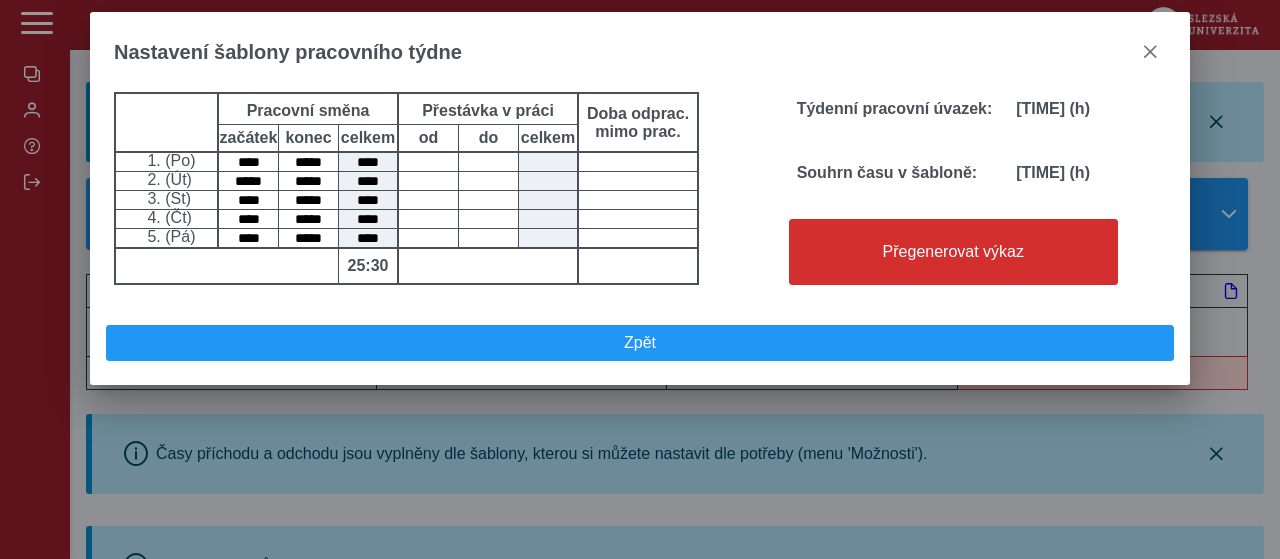 click at bounding box center [429, 181] 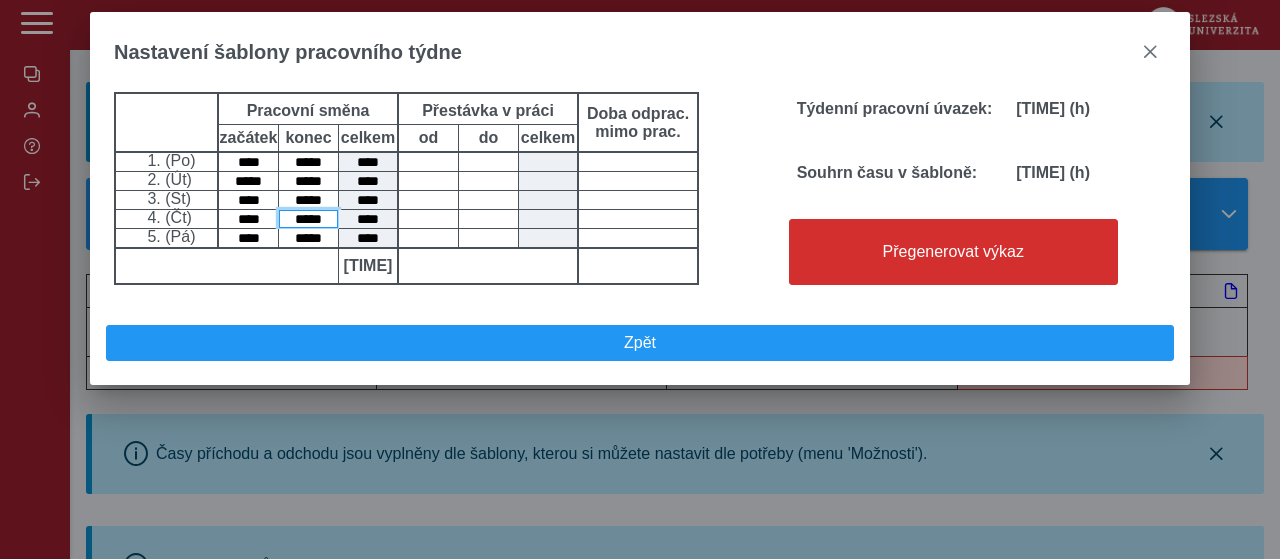 click on "*****" at bounding box center (308, 219) 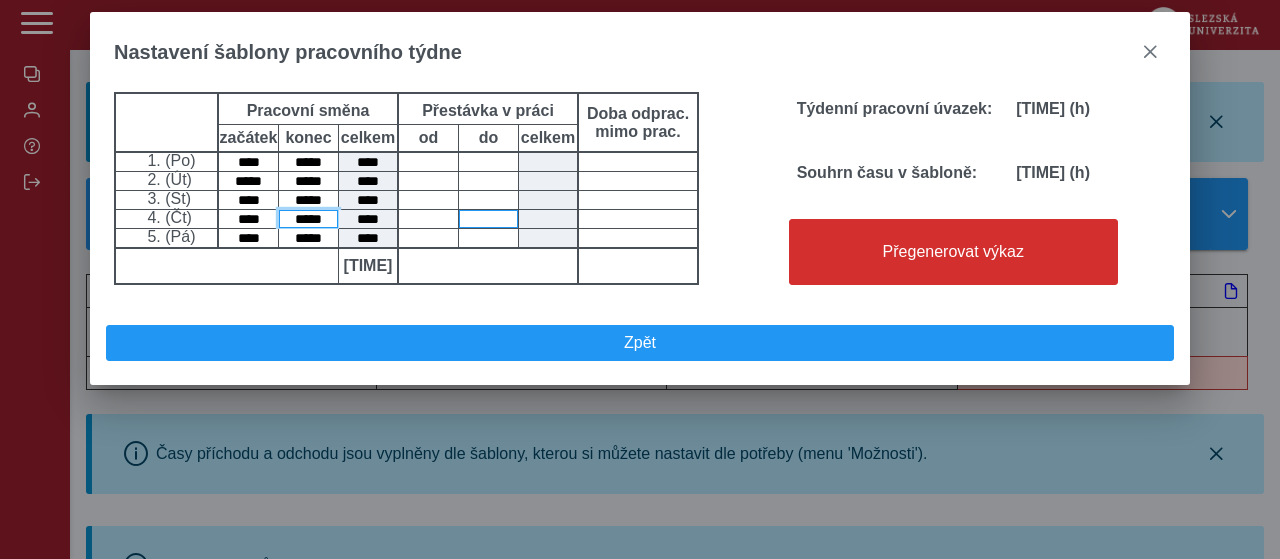 type on "*****" 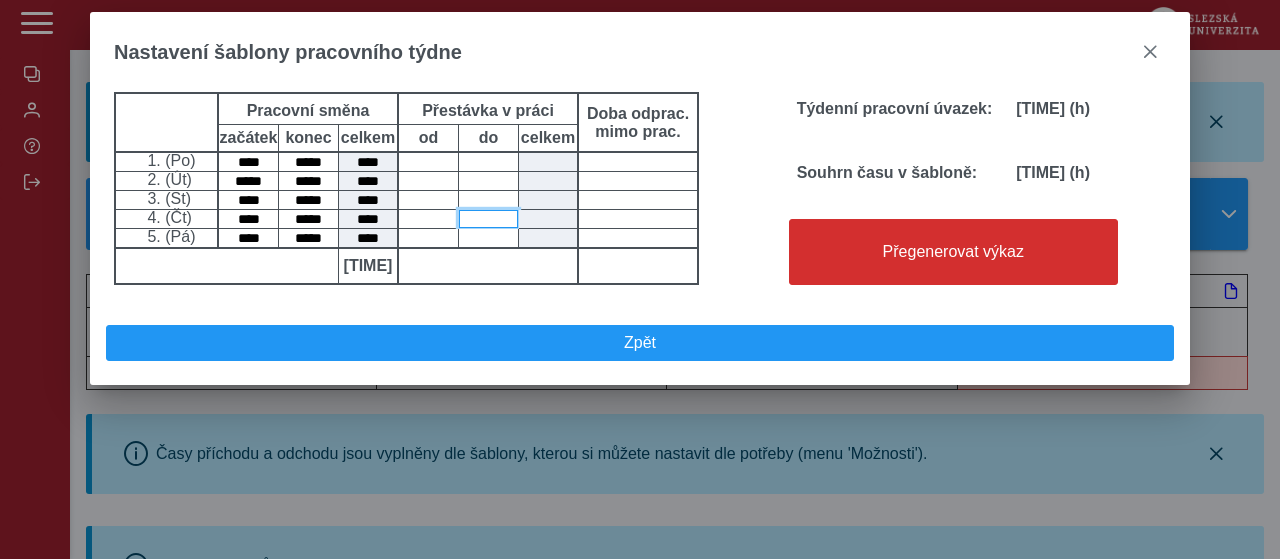 click at bounding box center [488, 219] 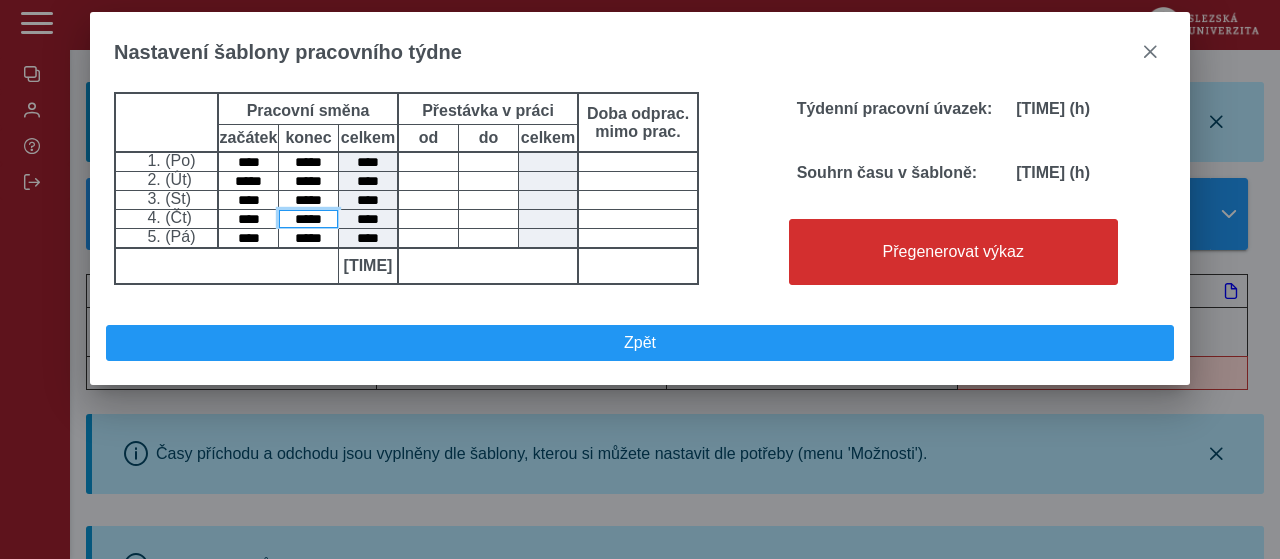 click on "*****" at bounding box center (308, 219) 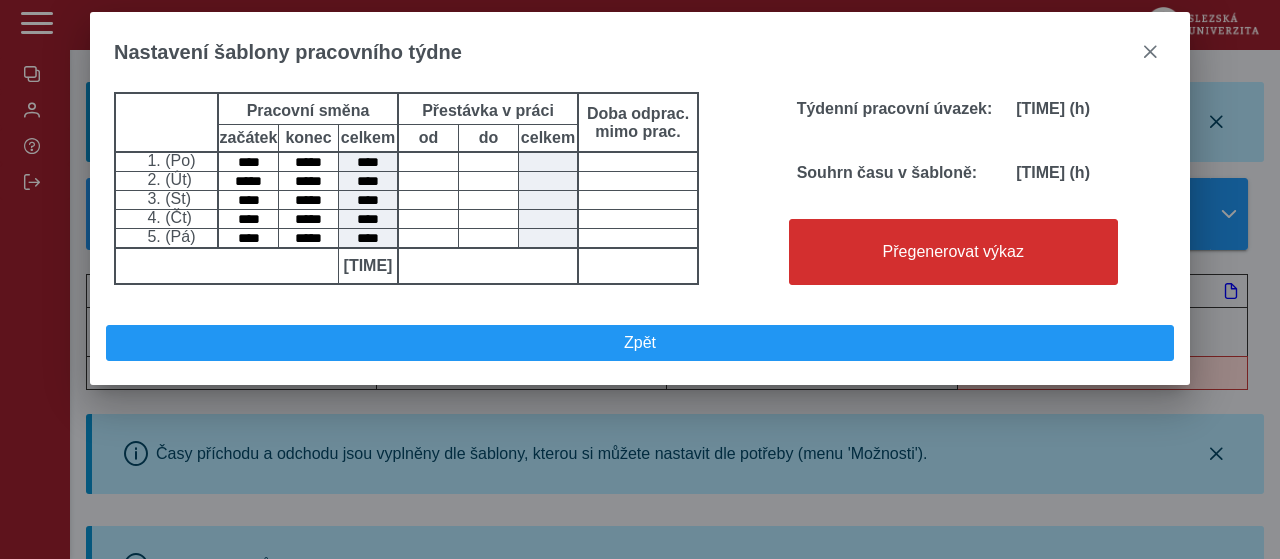 click at bounding box center (429, 200) 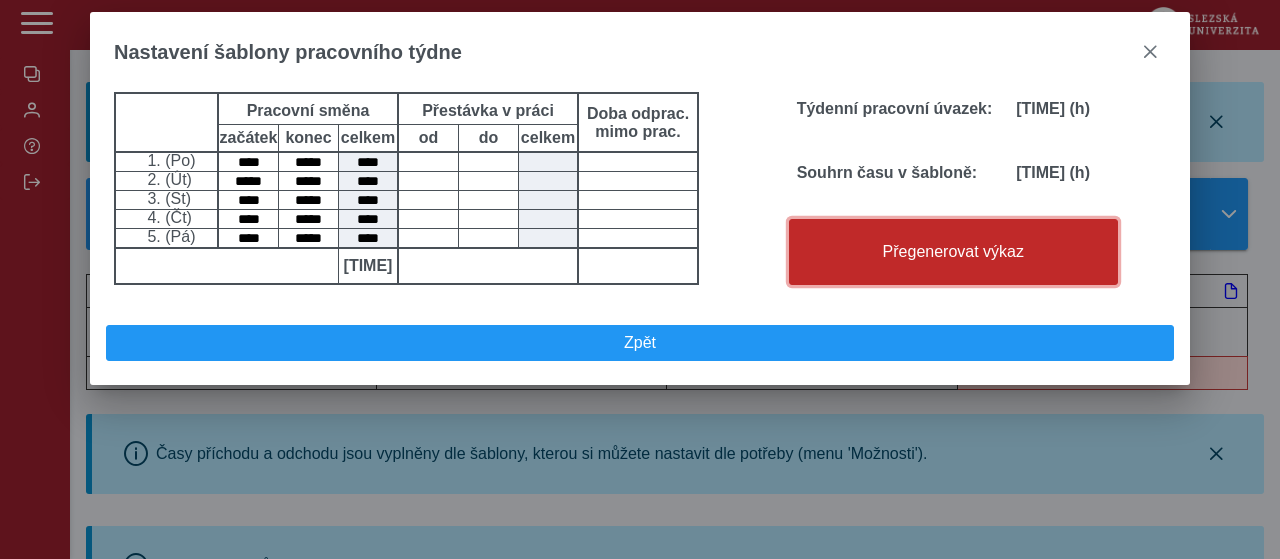 click on "Přegenerovat výkaz" at bounding box center (953, 252) 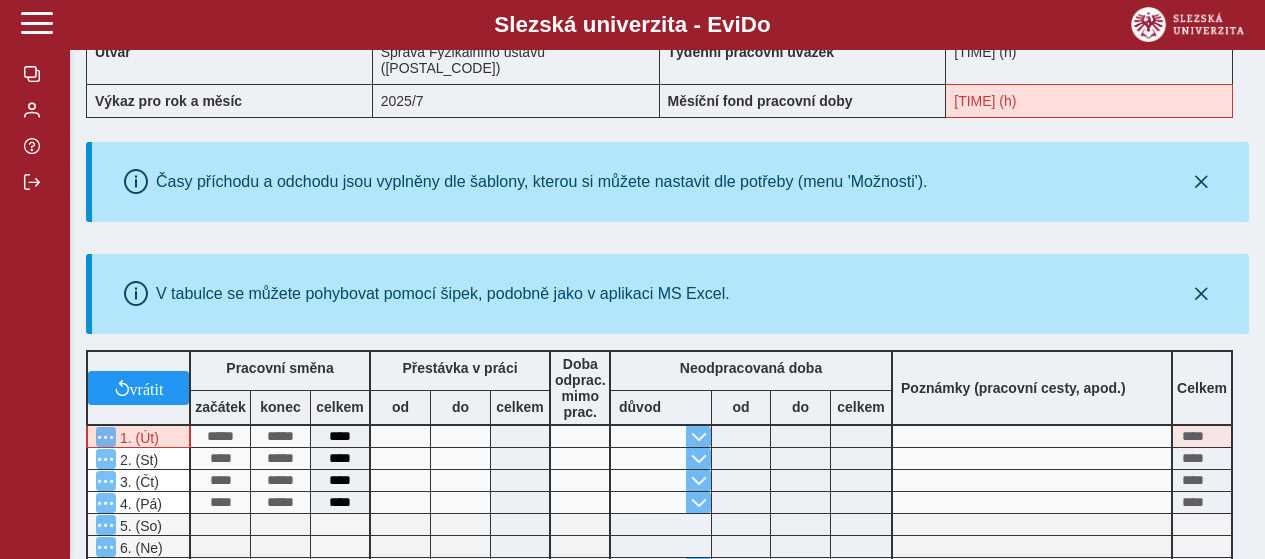 scroll, scrollTop: 100, scrollLeft: 0, axis: vertical 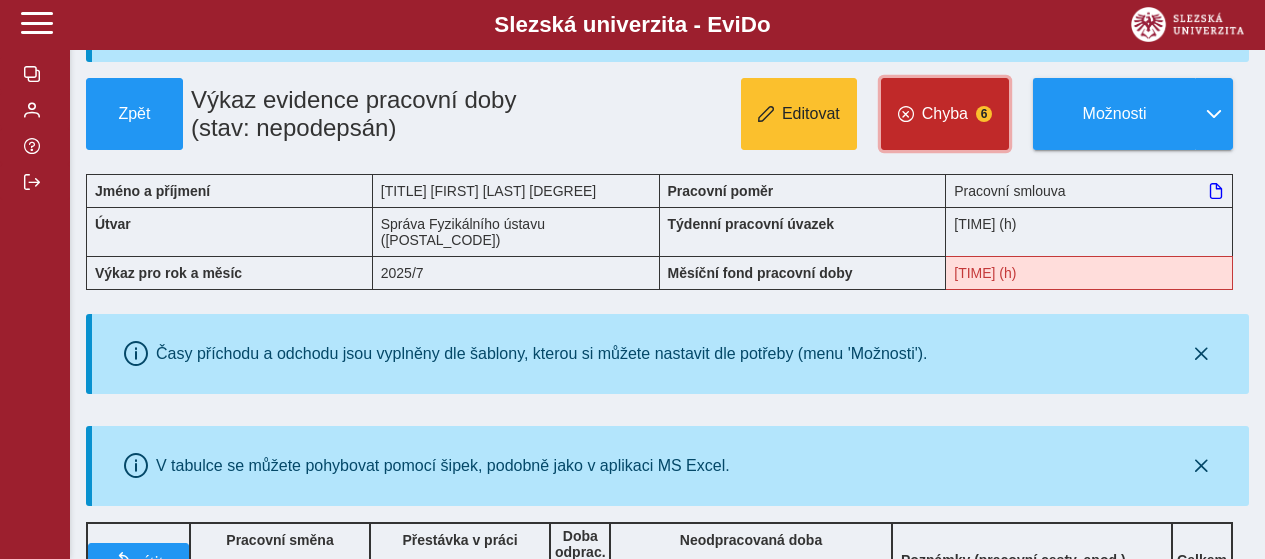 click on "Chyba 6" at bounding box center (945, 114) 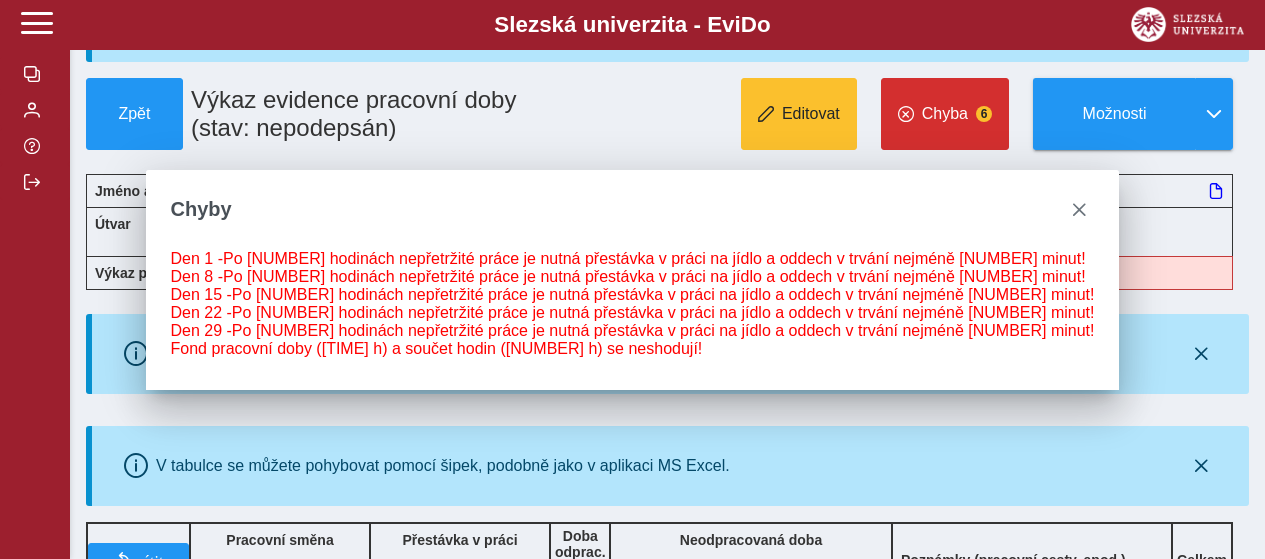 click on "Editovat Chyba 6 Možnosti" at bounding box center [910, 114] 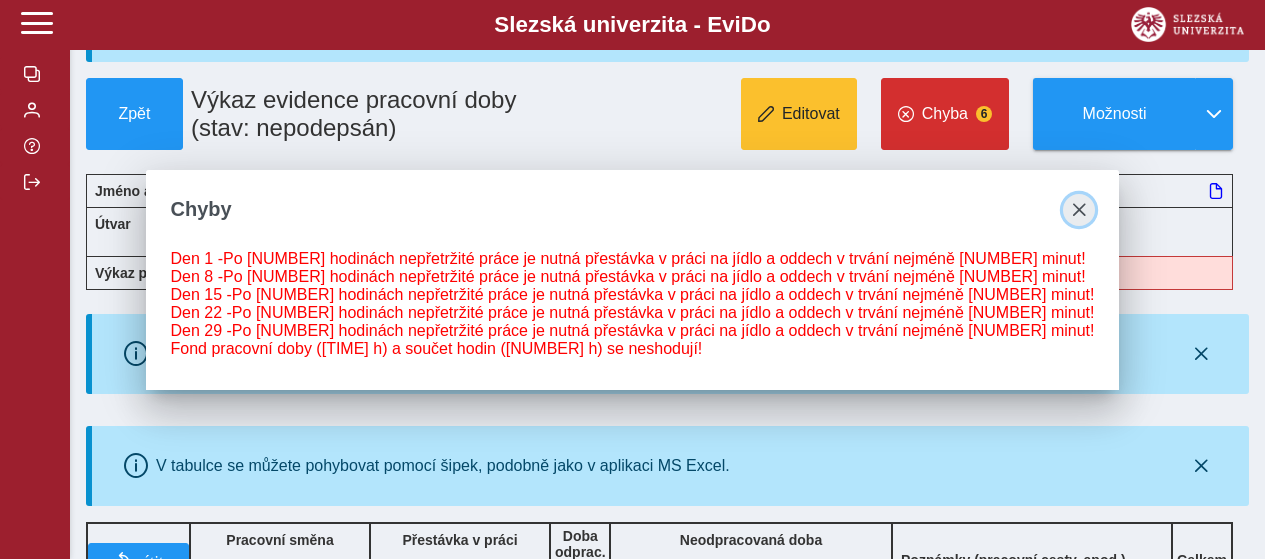click at bounding box center (1079, 210) 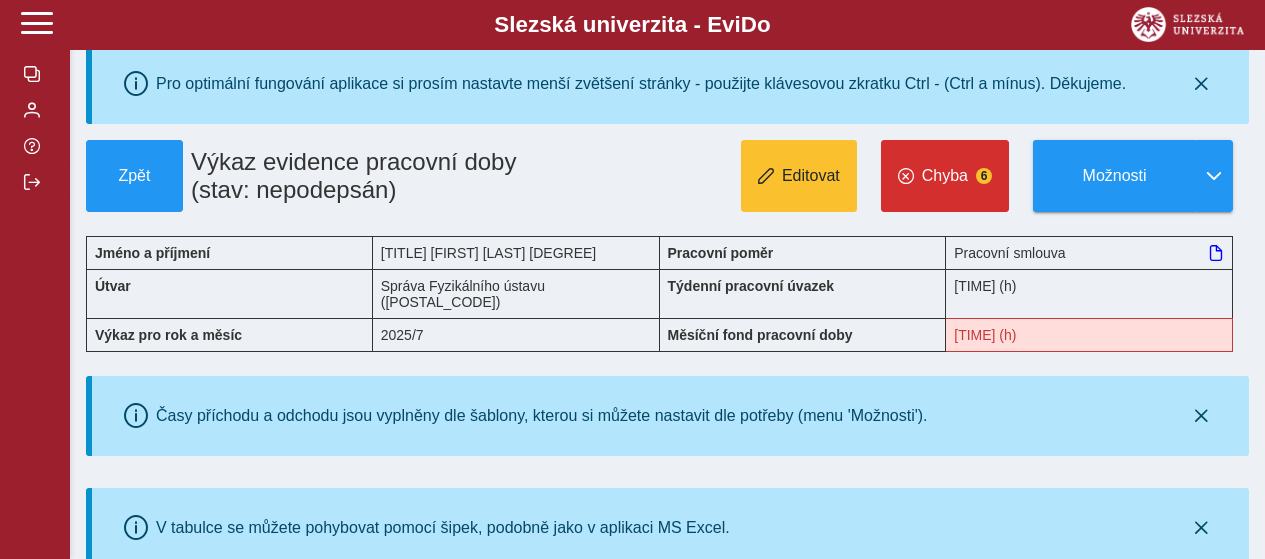 scroll, scrollTop: 0, scrollLeft: 0, axis: both 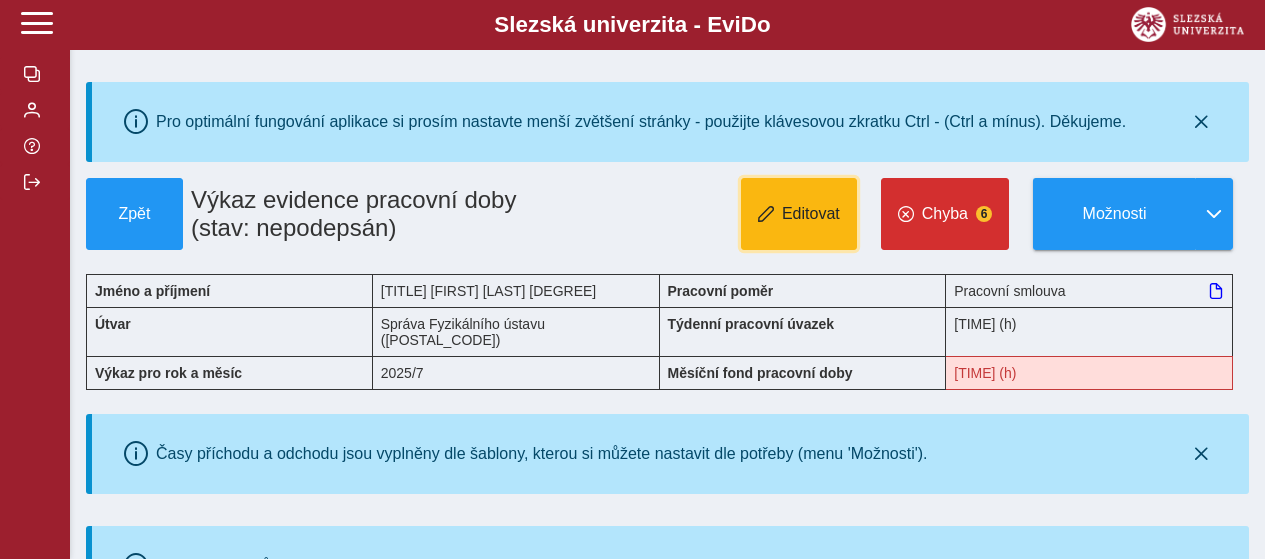 click on "Editovat" at bounding box center [811, 214] 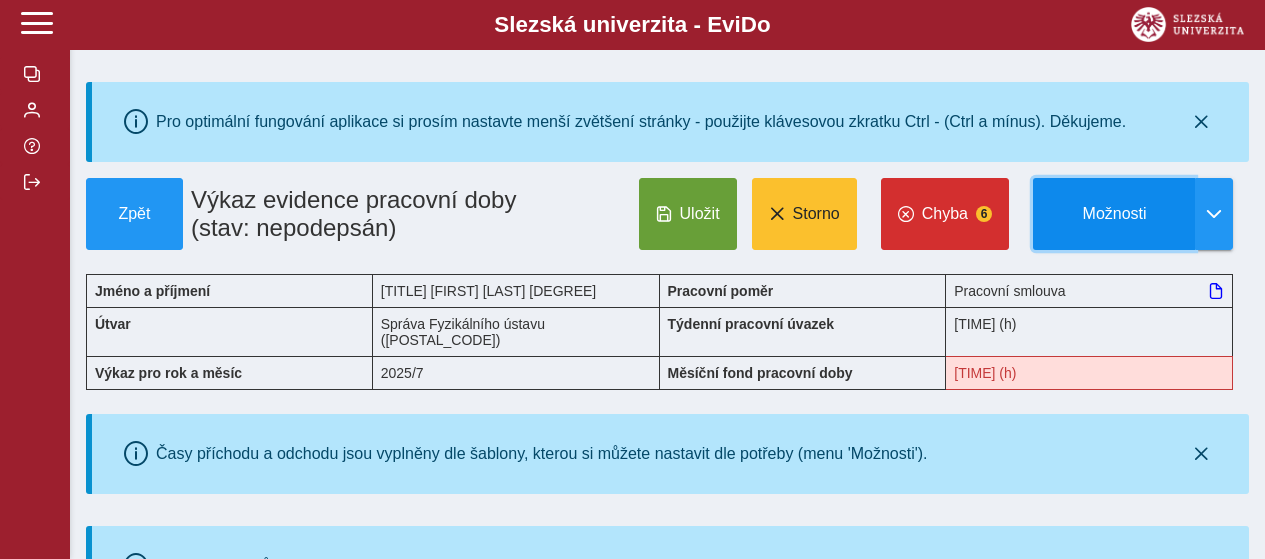 click on "Možnosti" at bounding box center (1114, 214) 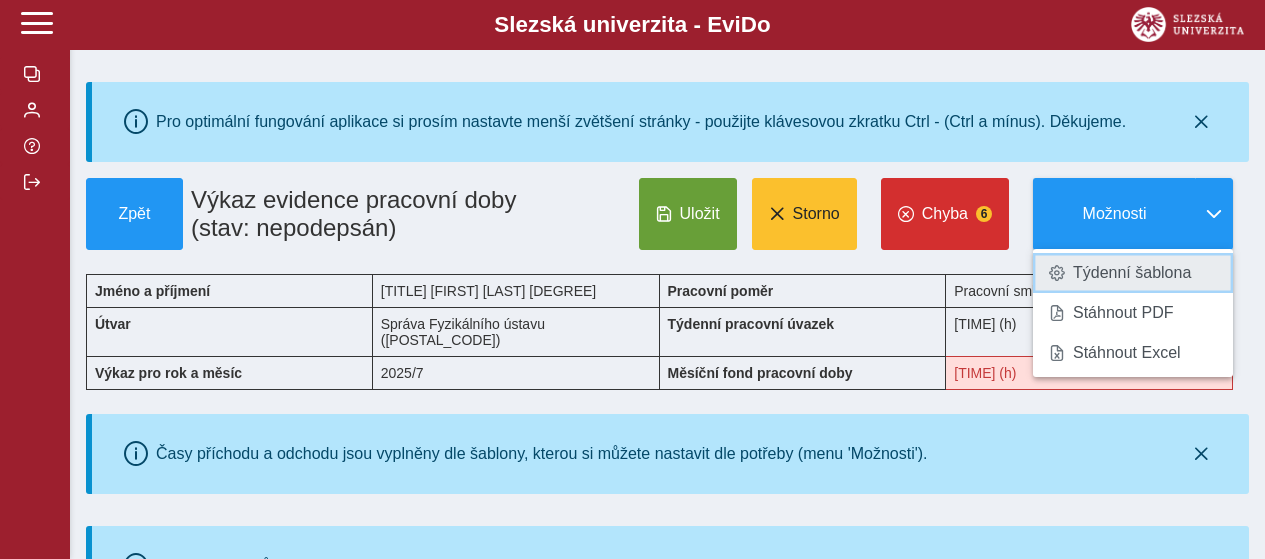 click on "Týdenní šablona" at bounding box center [1132, 273] 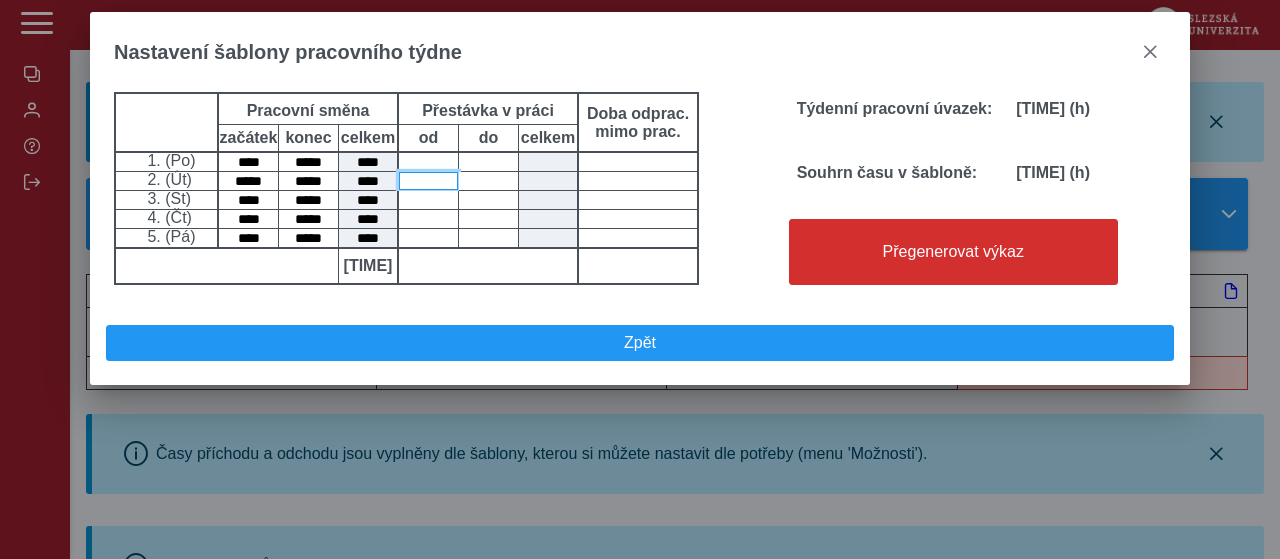 click at bounding box center (428, 181) 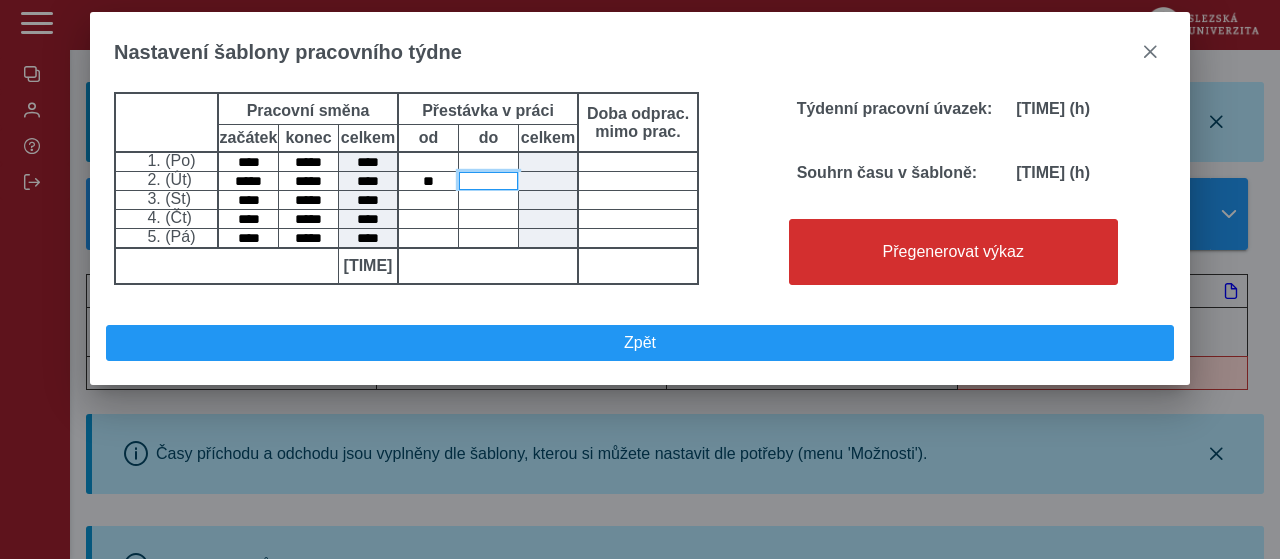 click at bounding box center (488, 181) 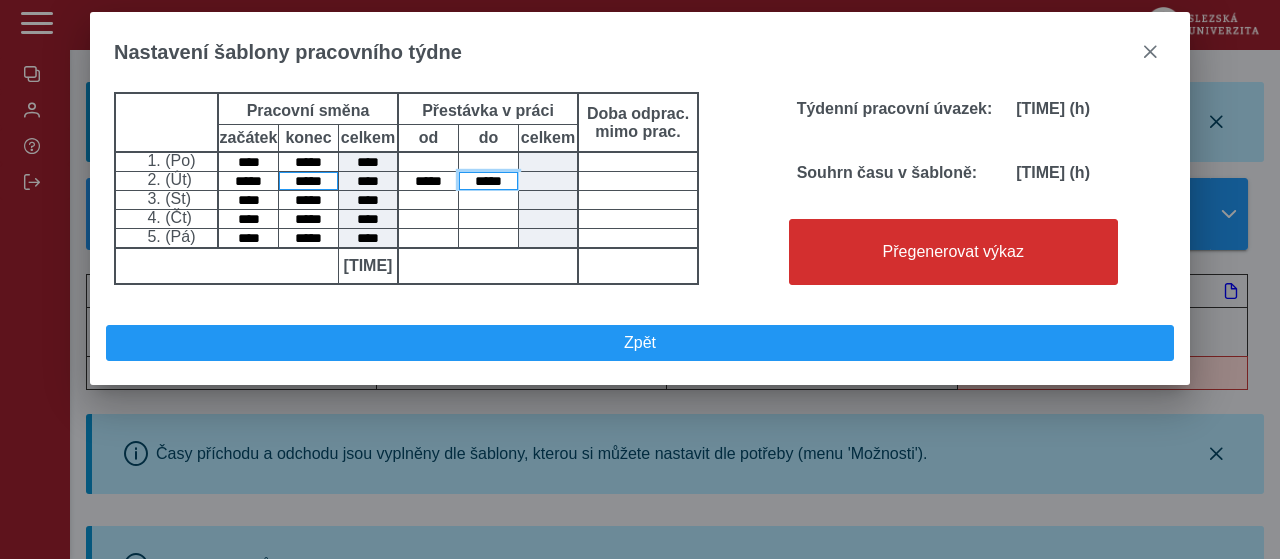 type on "*****" 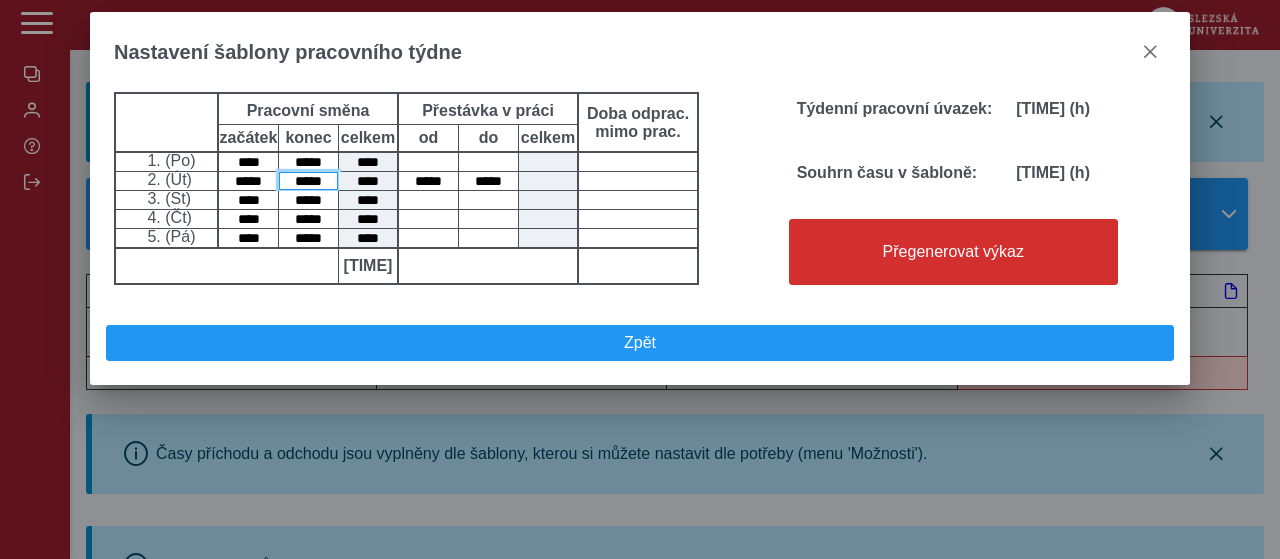 click on "*****" at bounding box center (308, 181) 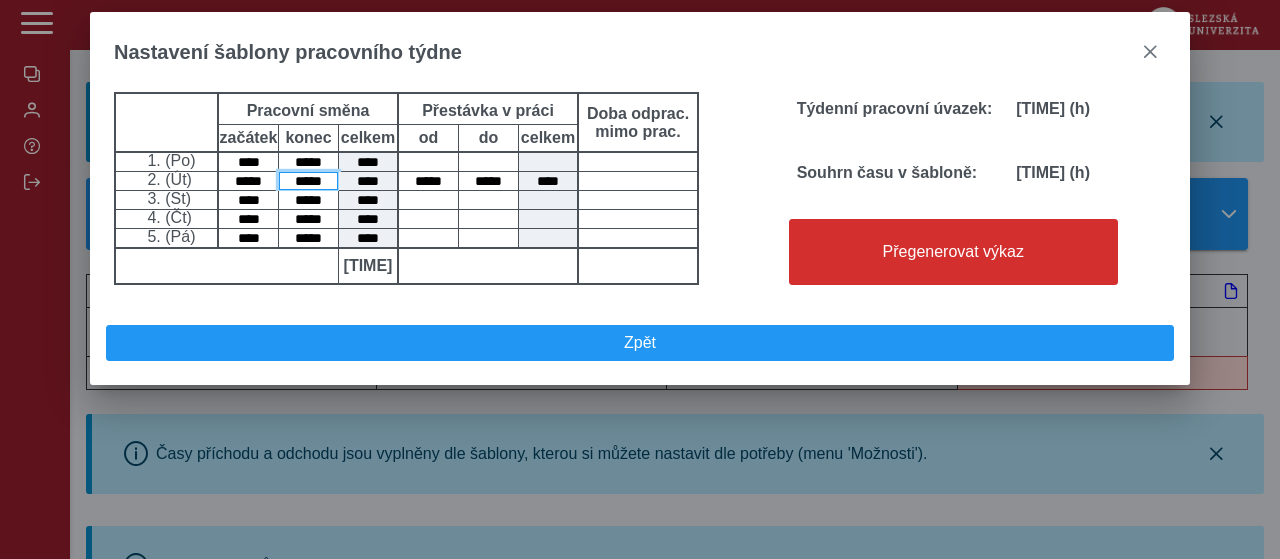 click on "*****" at bounding box center (308, 181) 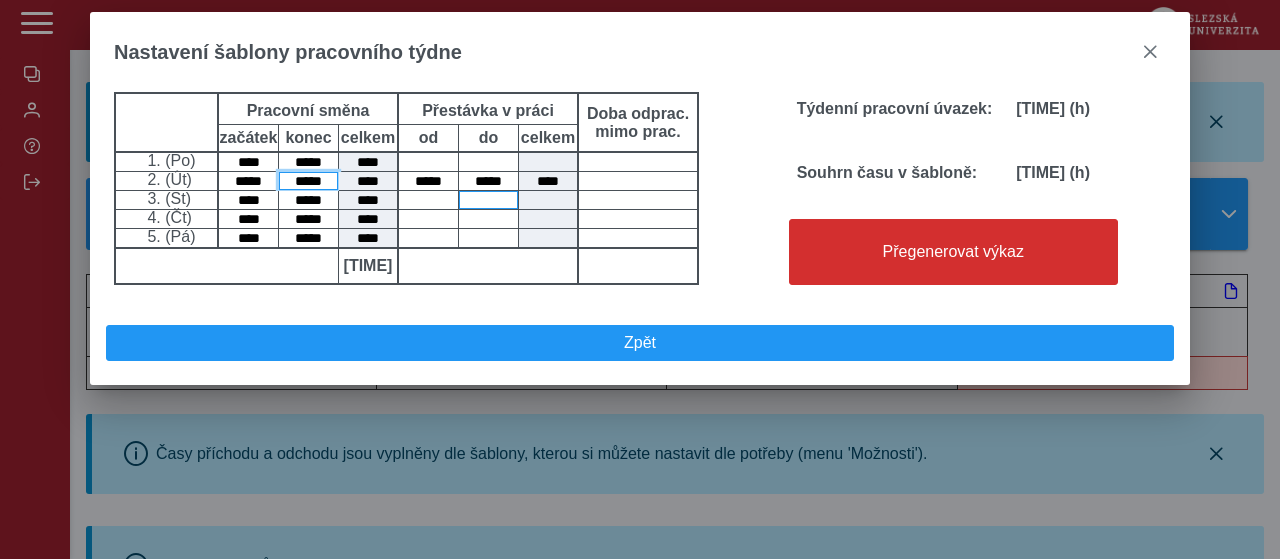 type on "*****" 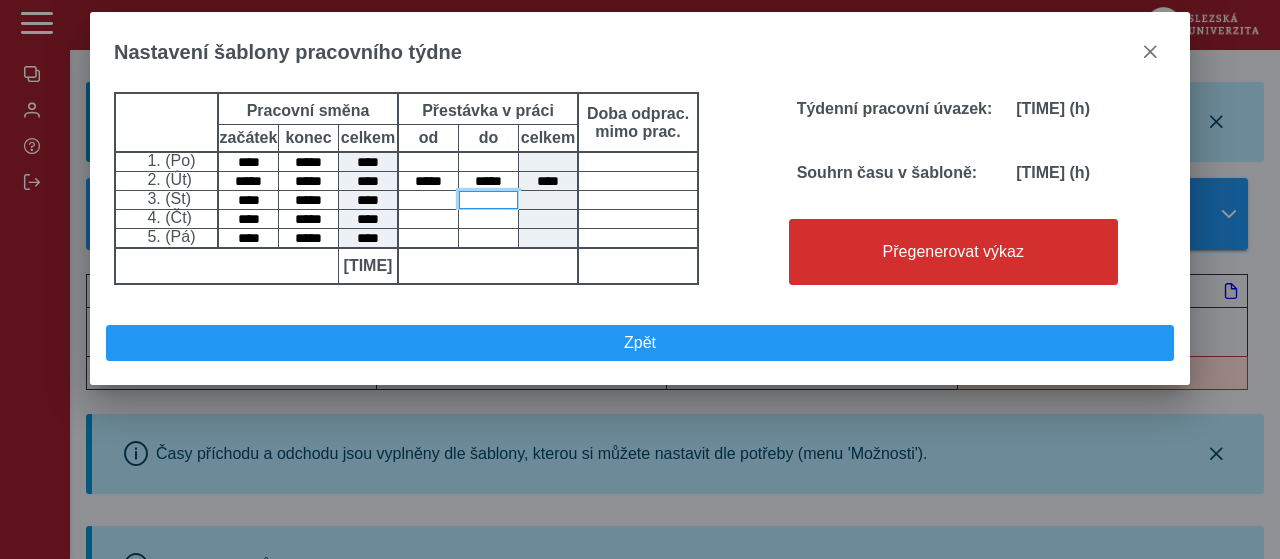 click at bounding box center (488, 200) 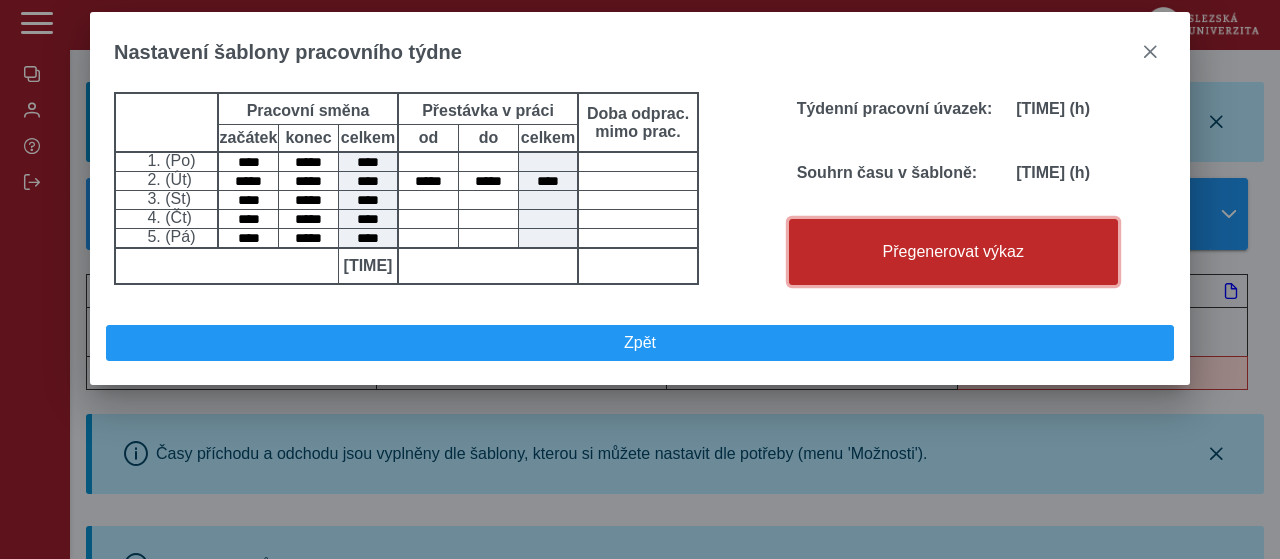 click on "Přegenerovat výkaz" at bounding box center (953, 252) 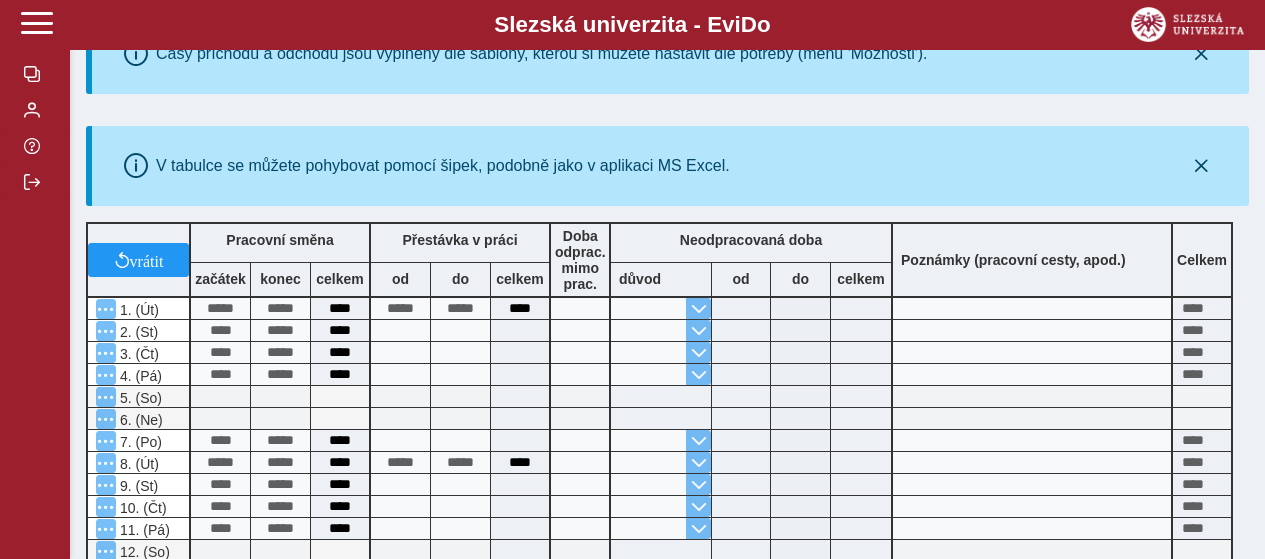 scroll, scrollTop: 100, scrollLeft: 0, axis: vertical 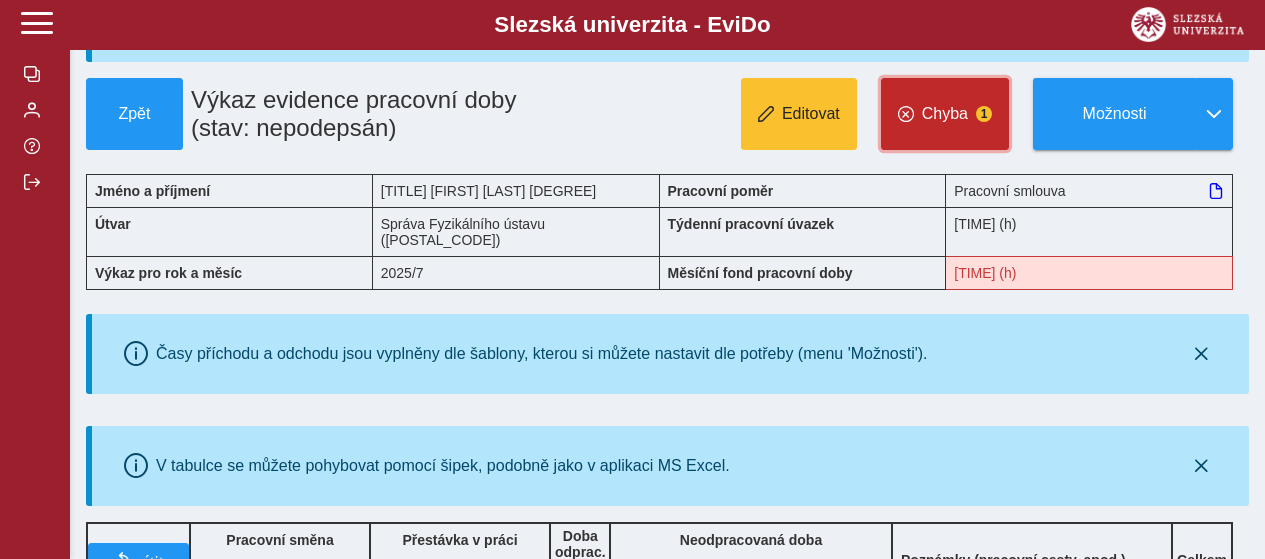 click on "Chyba 1" at bounding box center [945, 114] 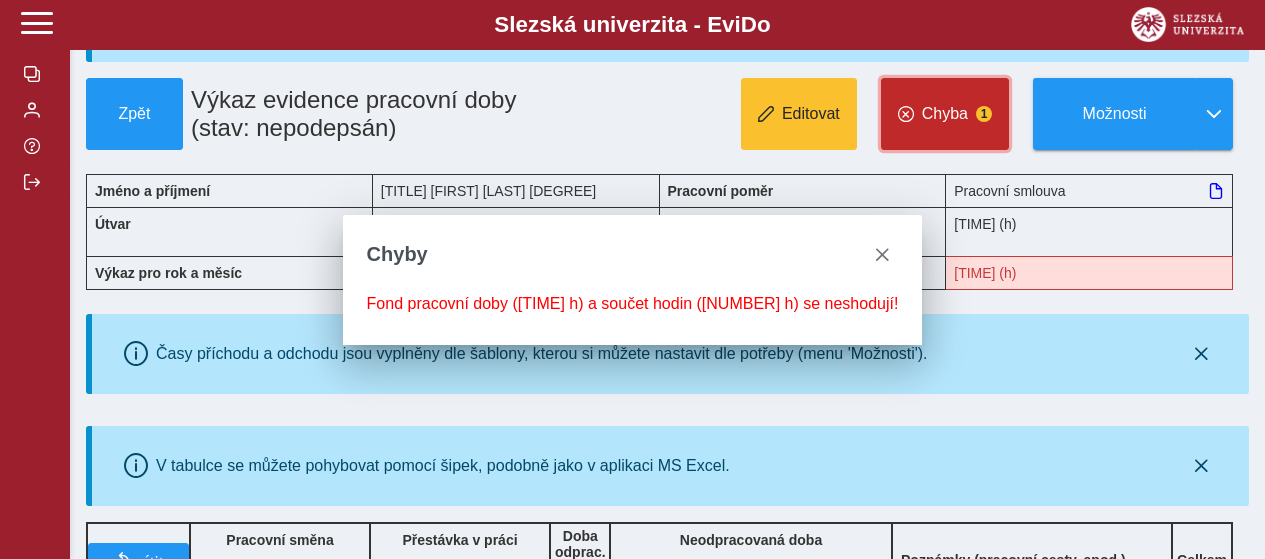 click on "Chyba 1" at bounding box center (945, 114) 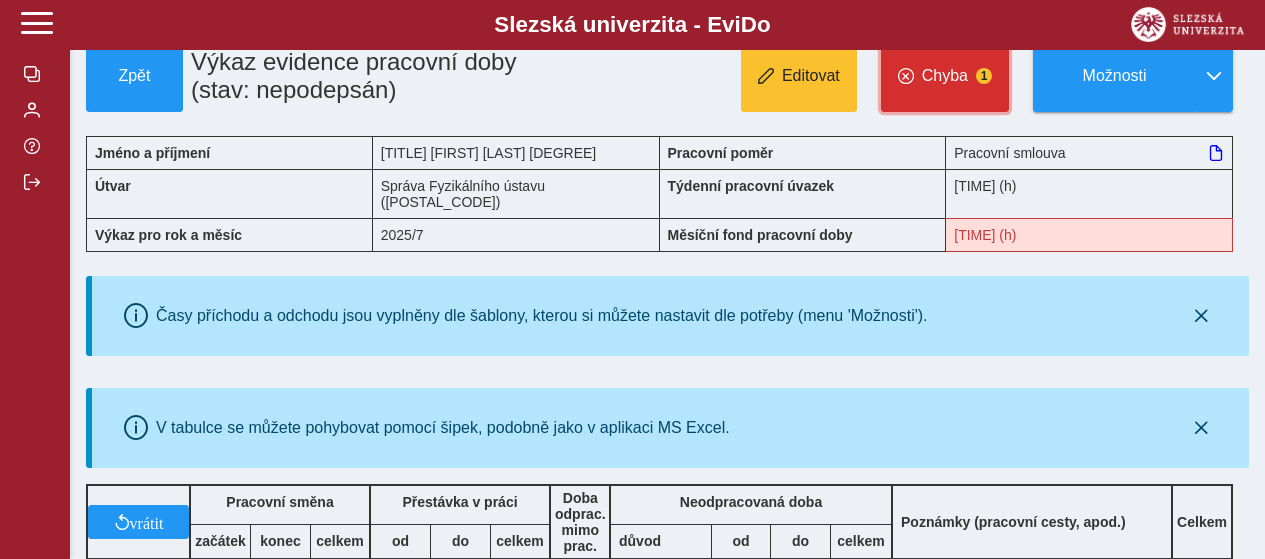 scroll, scrollTop: 100, scrollLeft: 0, axis: vertical 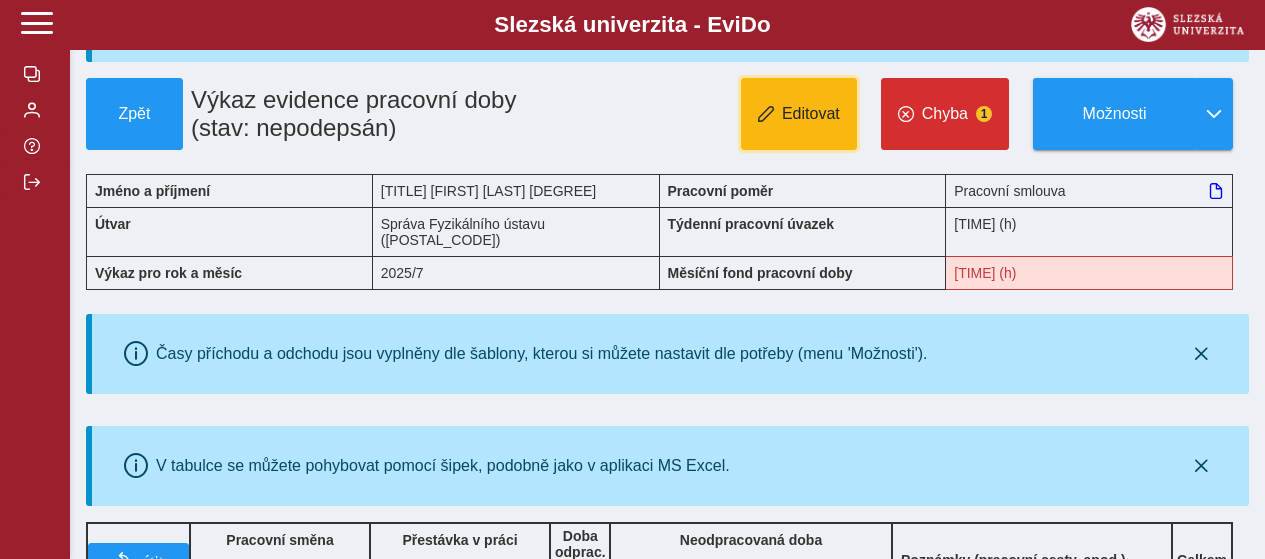 click on "Editovat" at bounding box center [799, 114] 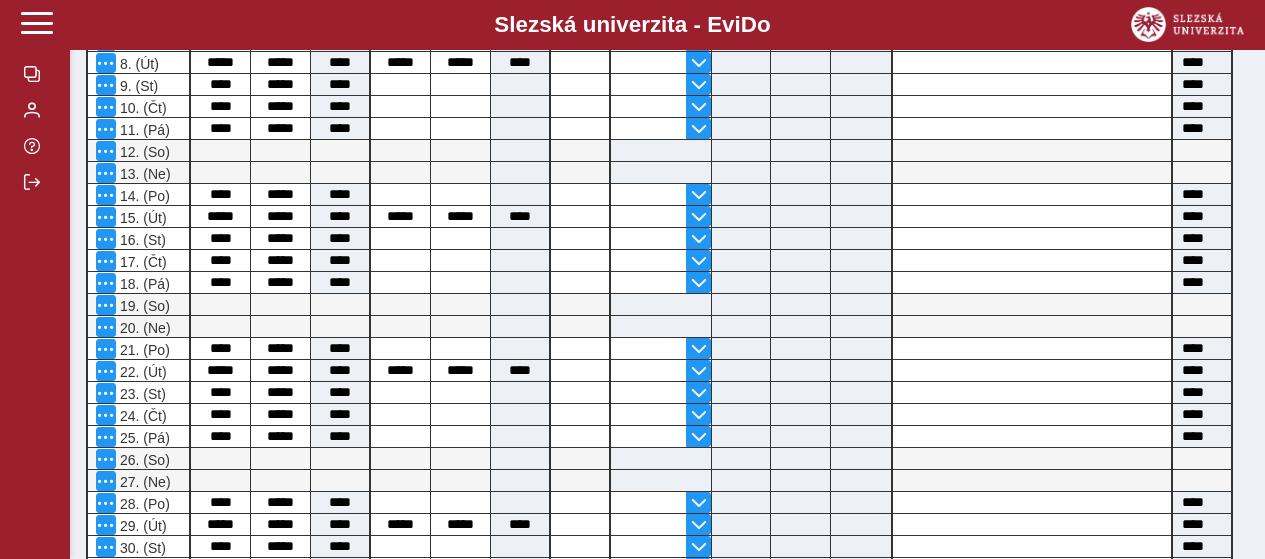 scroll, scrollTop: 1000, scrollLeft: 0, axis: vertical 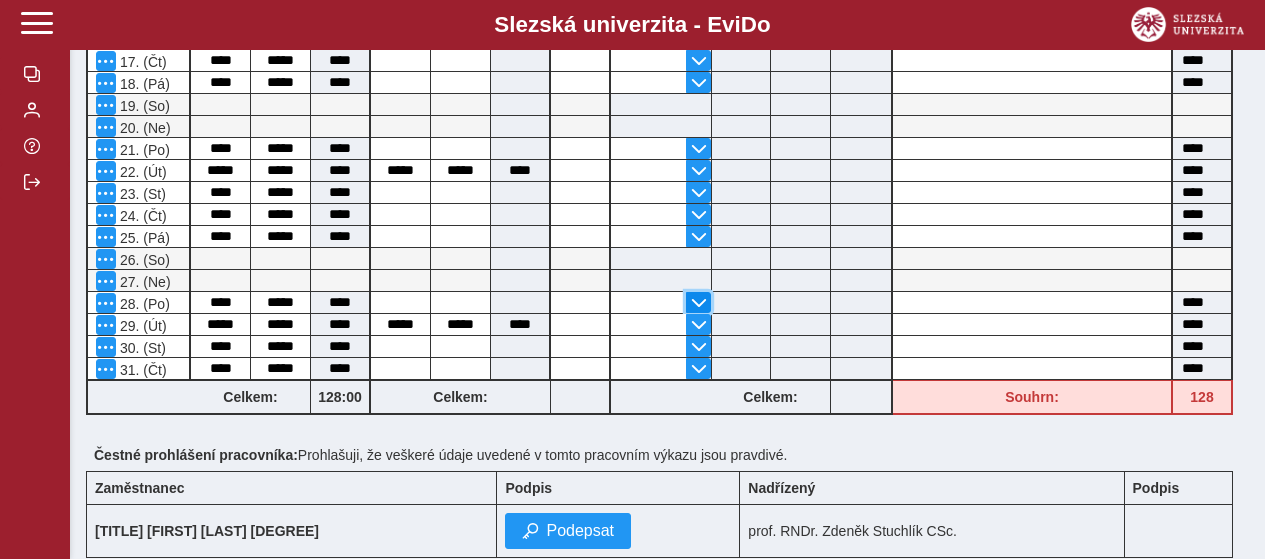 click at bounding box center [699, 303] 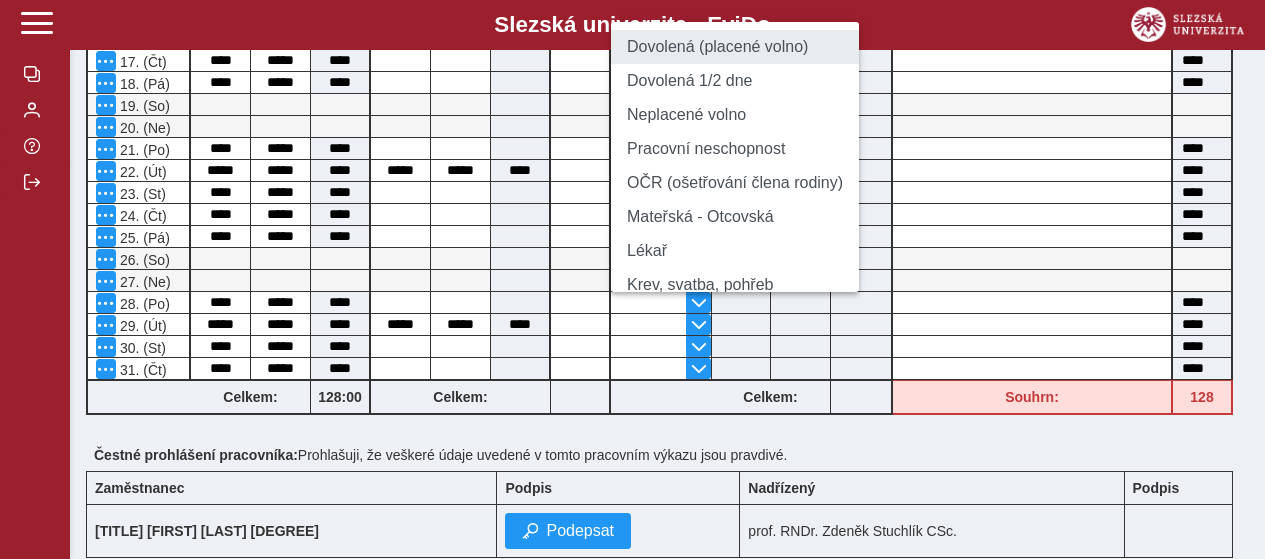 click on "Dovolená (placené volno)" at bounding box center (735, 47) 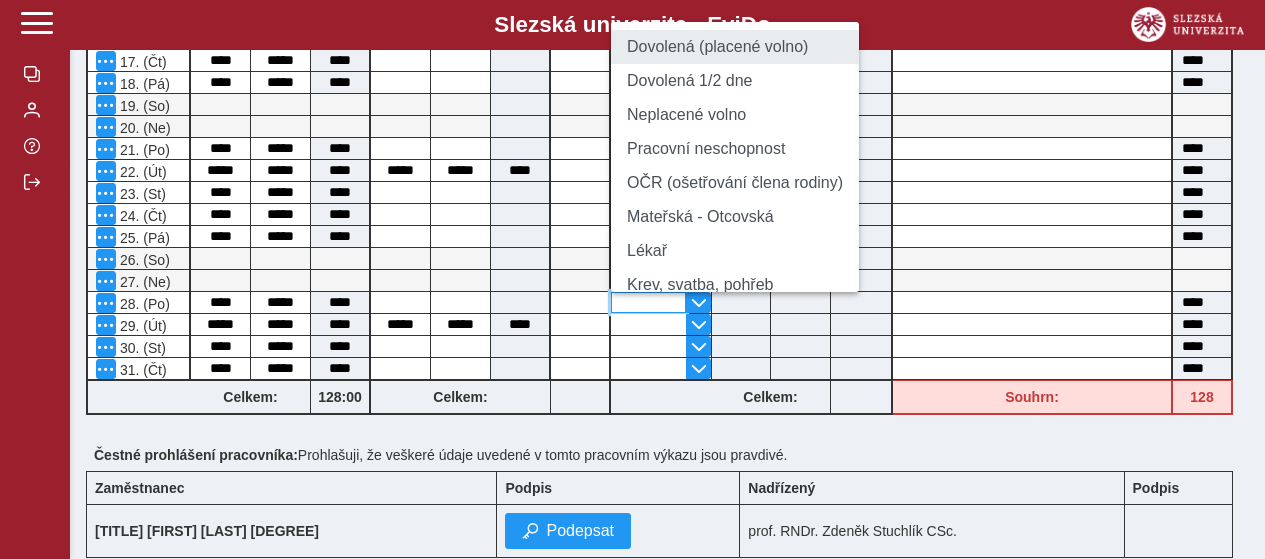 type 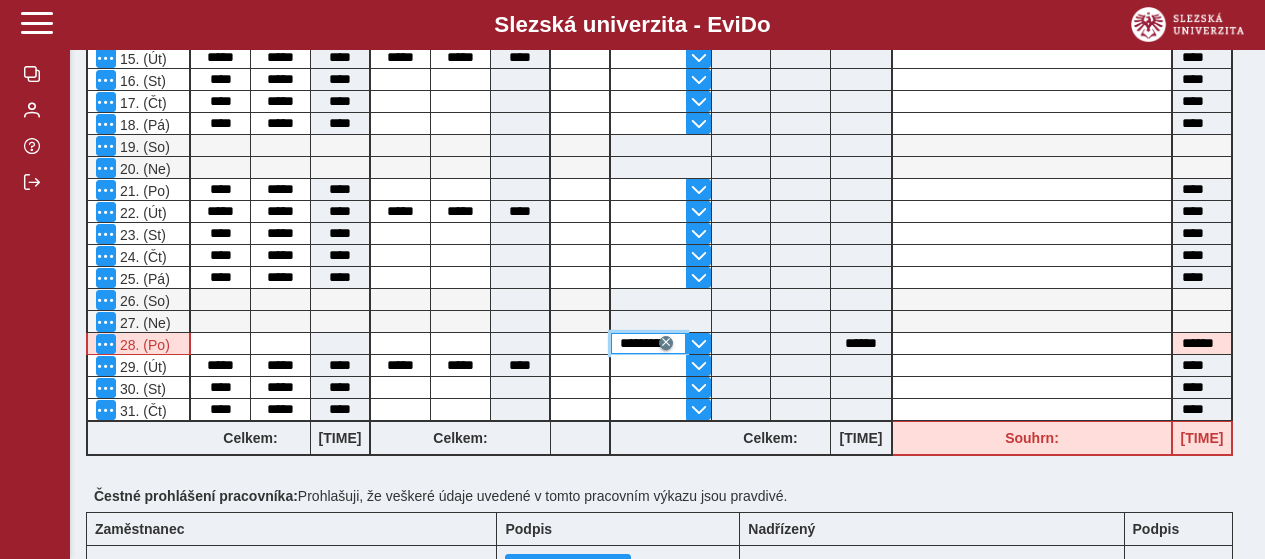 scroll, scrollTop: 1100, scrollLeft: 0, axis: vertical 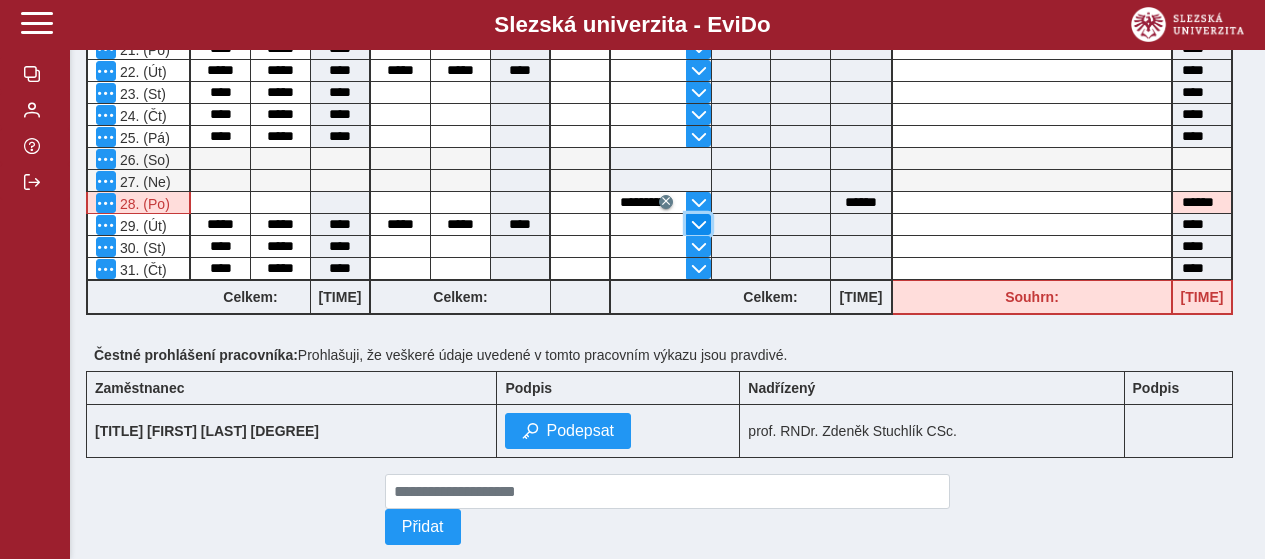 click at bounding box center [699, 225] 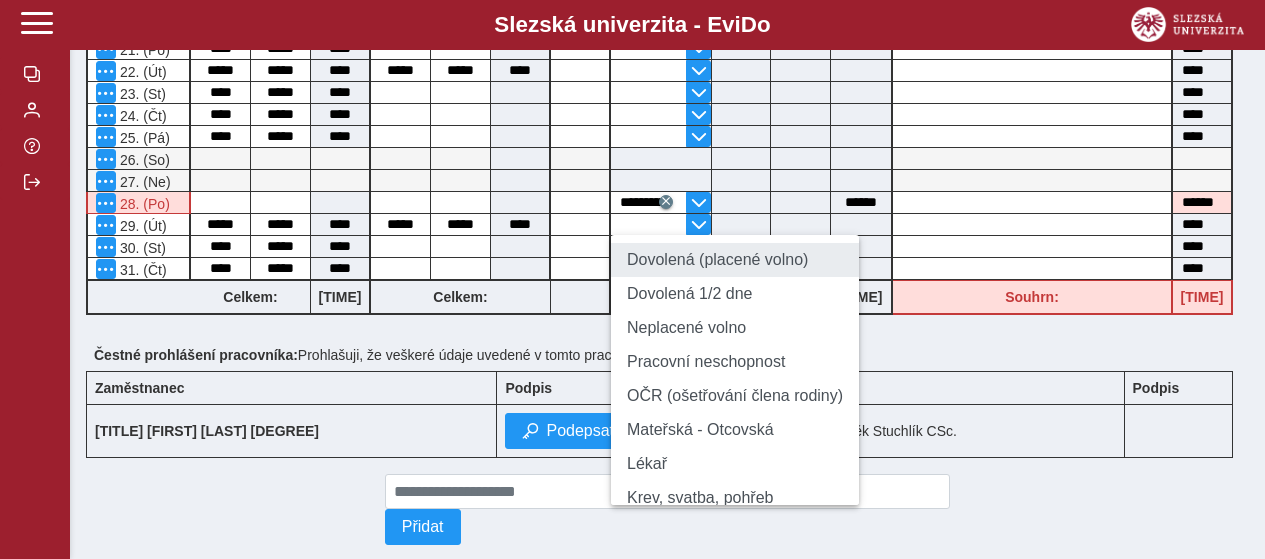 click on "Dovolená (placené volno)" at bounding box center [735, 260] 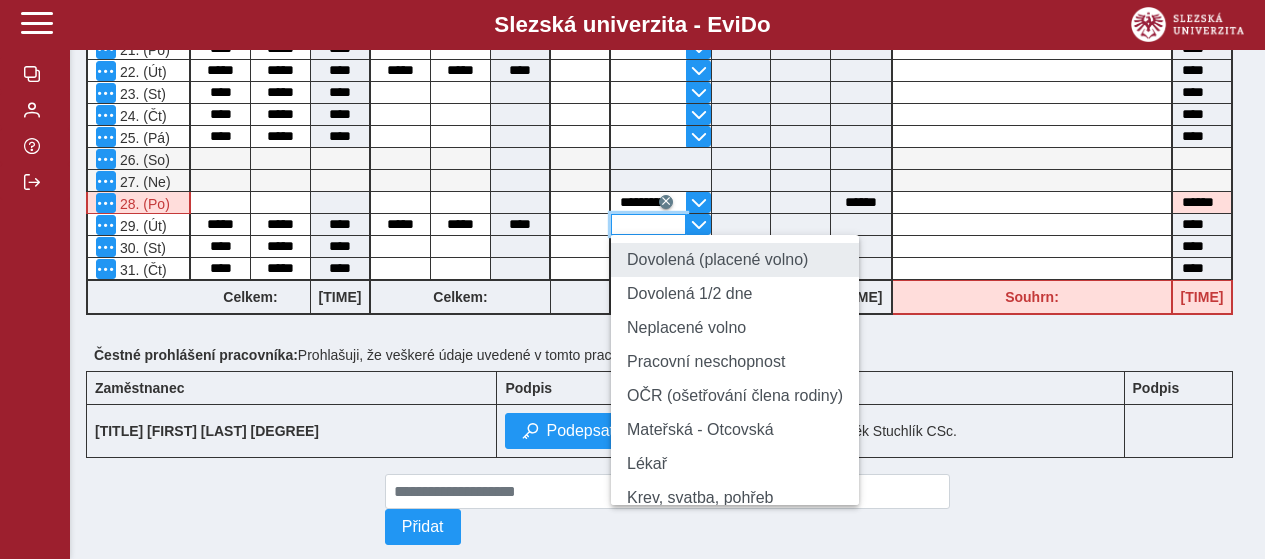 type 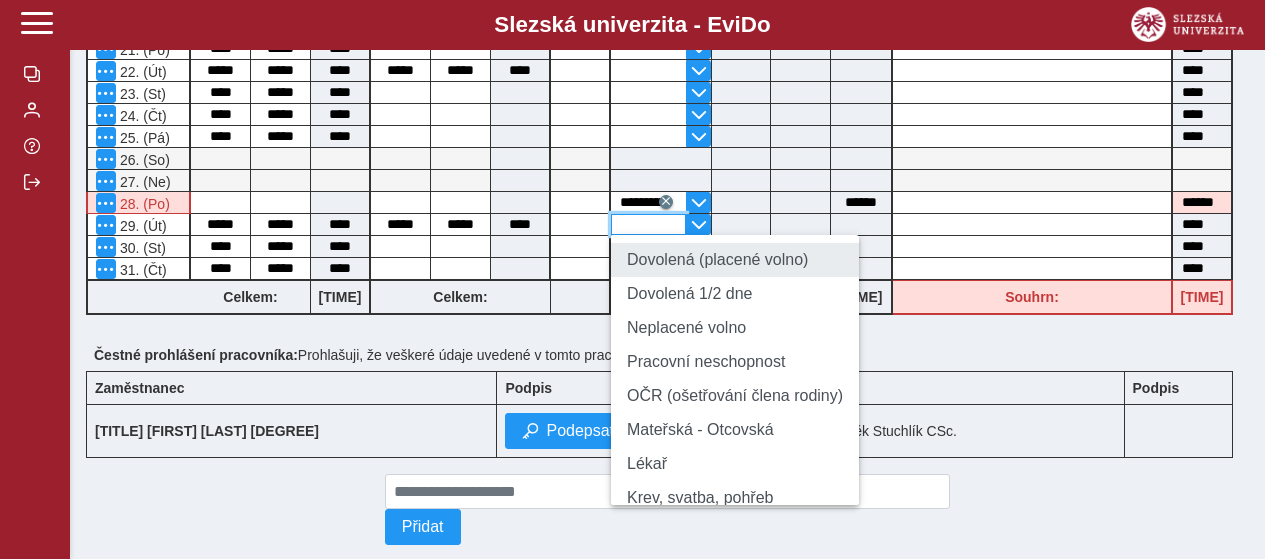 type 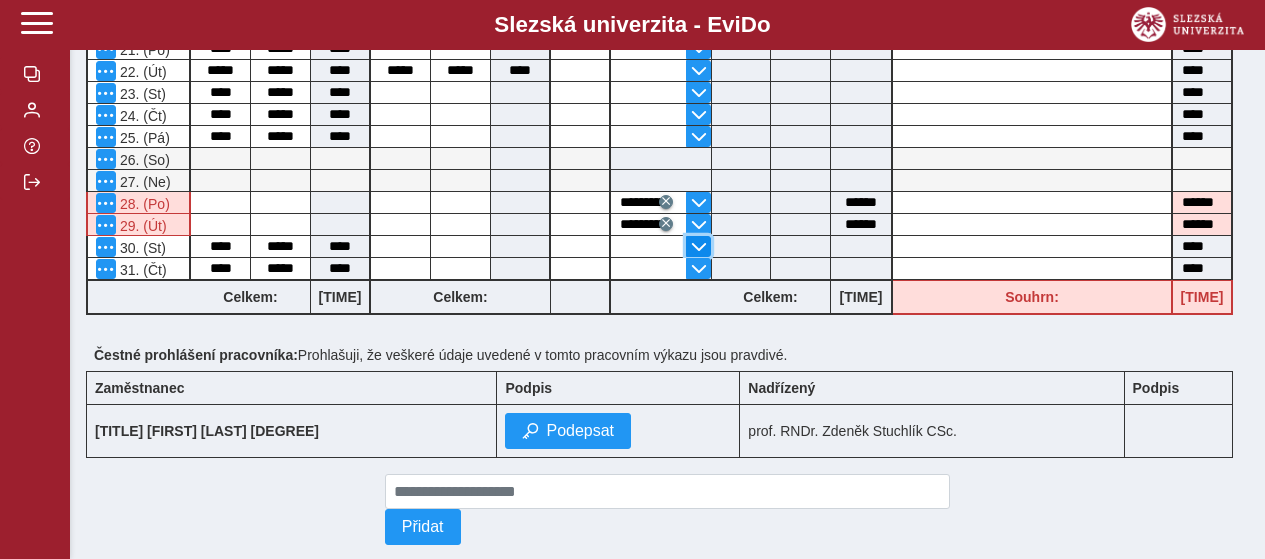 click at bounding box center (699, 247) 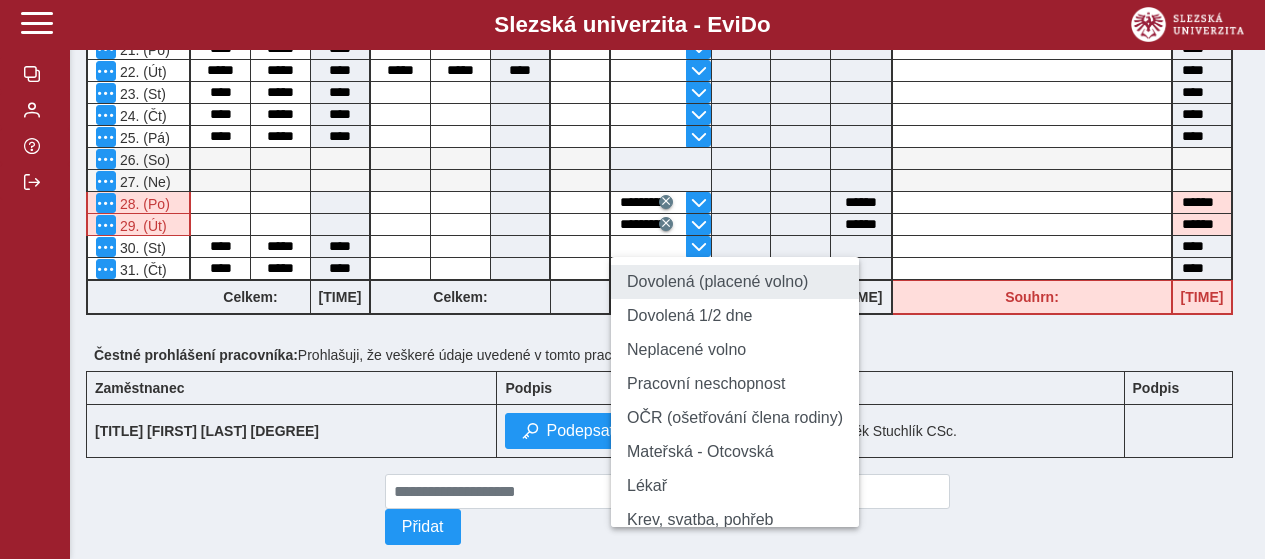 click on "Dovolená (placené volno)" at bounding box center [735, 282] 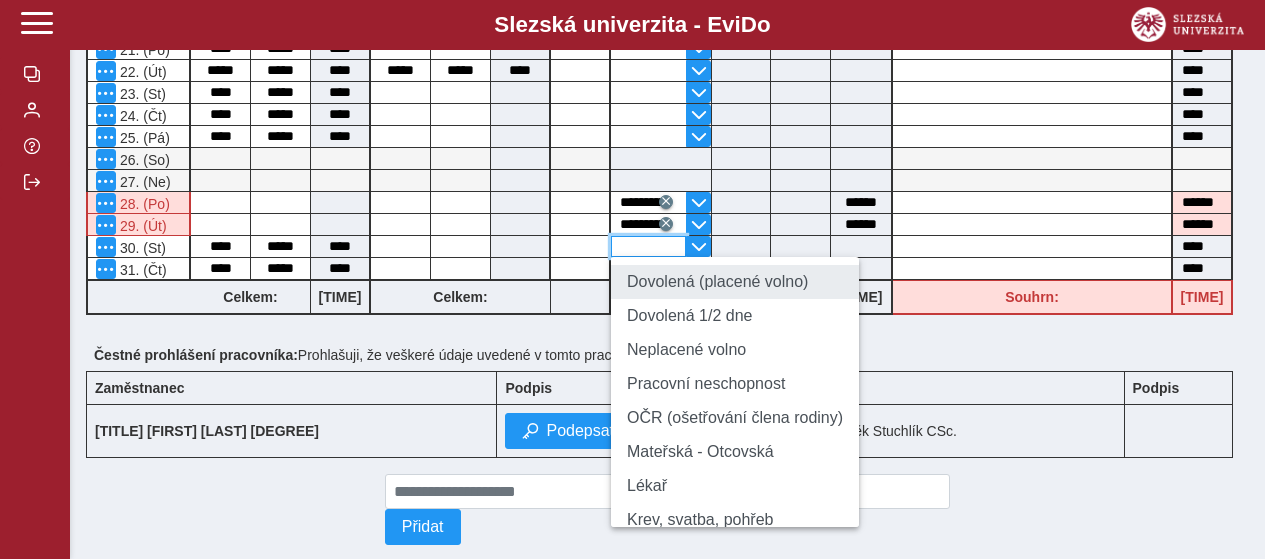 type 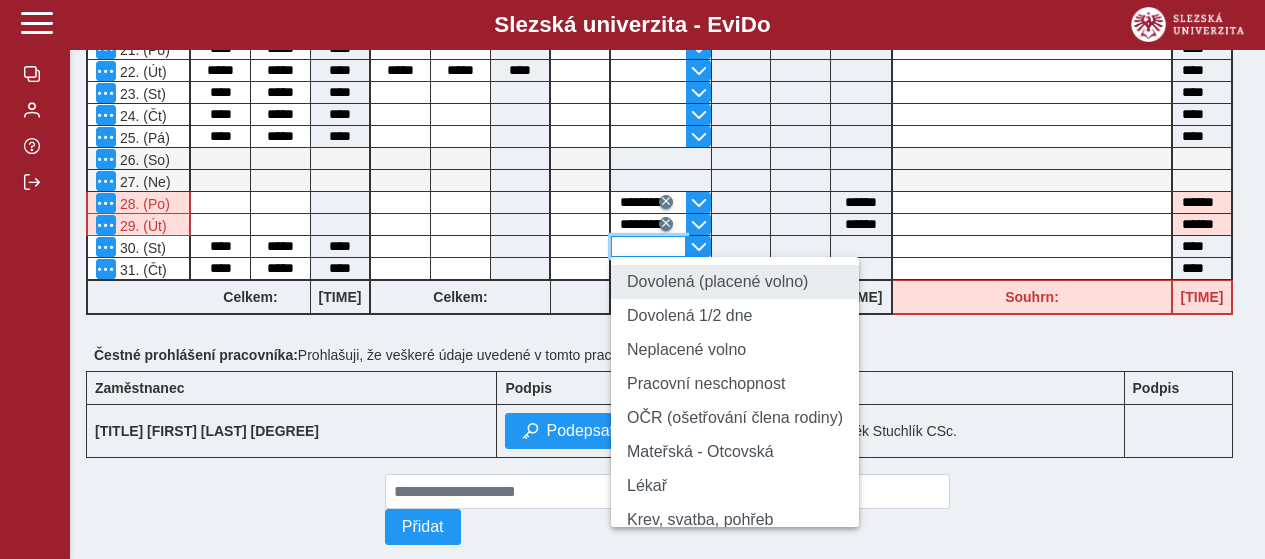 type 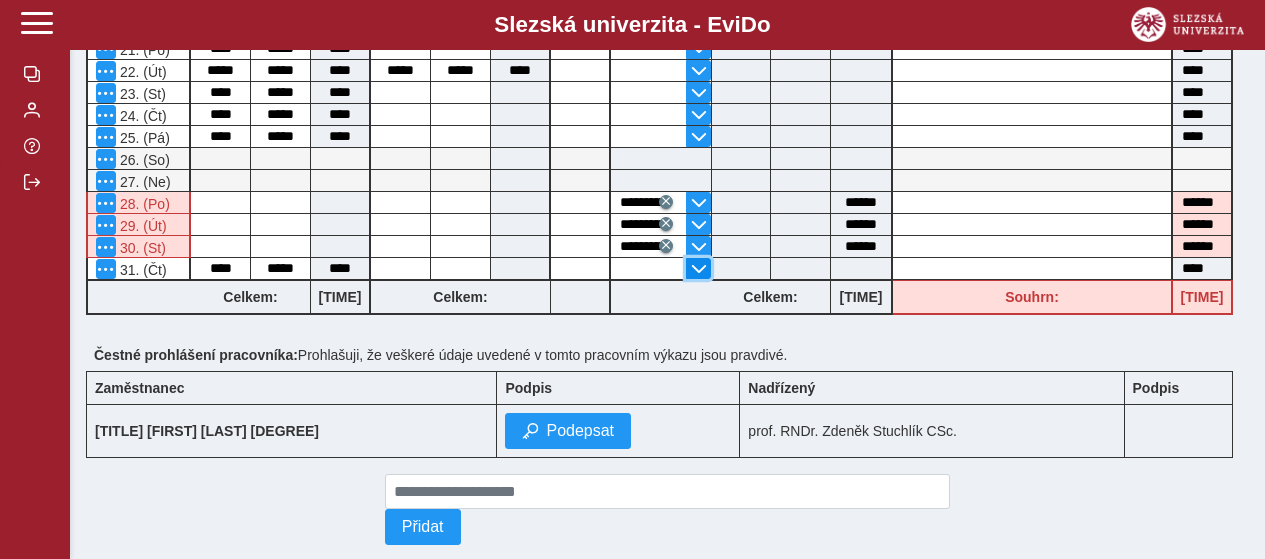 click at bounding box center (699, 269) 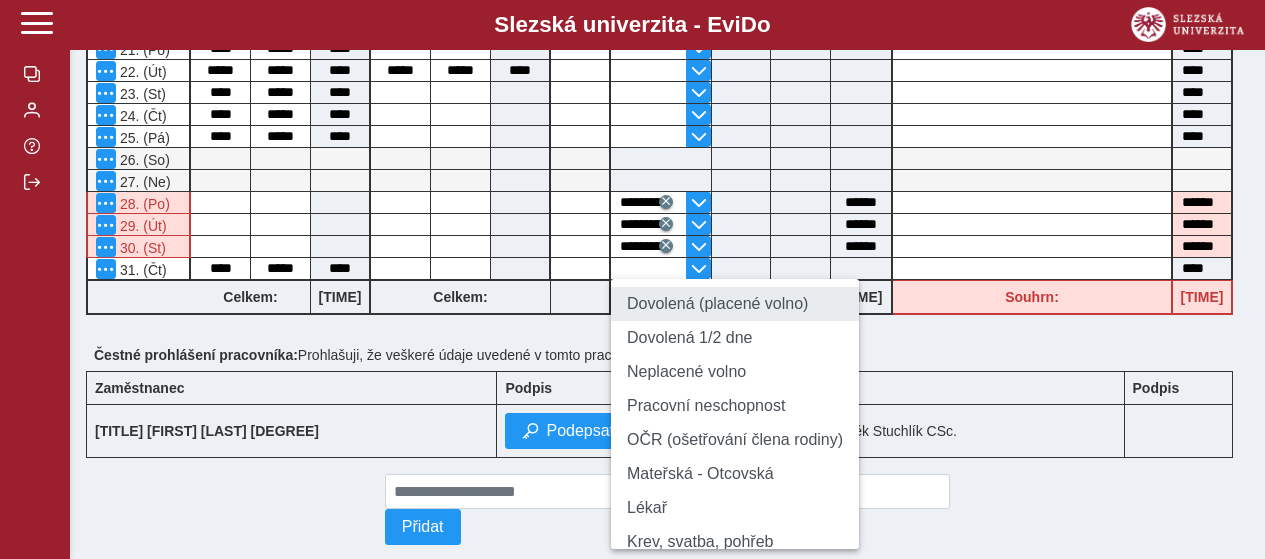 click on "Dovolená (placené volno)" at bounding box center (735, 304) 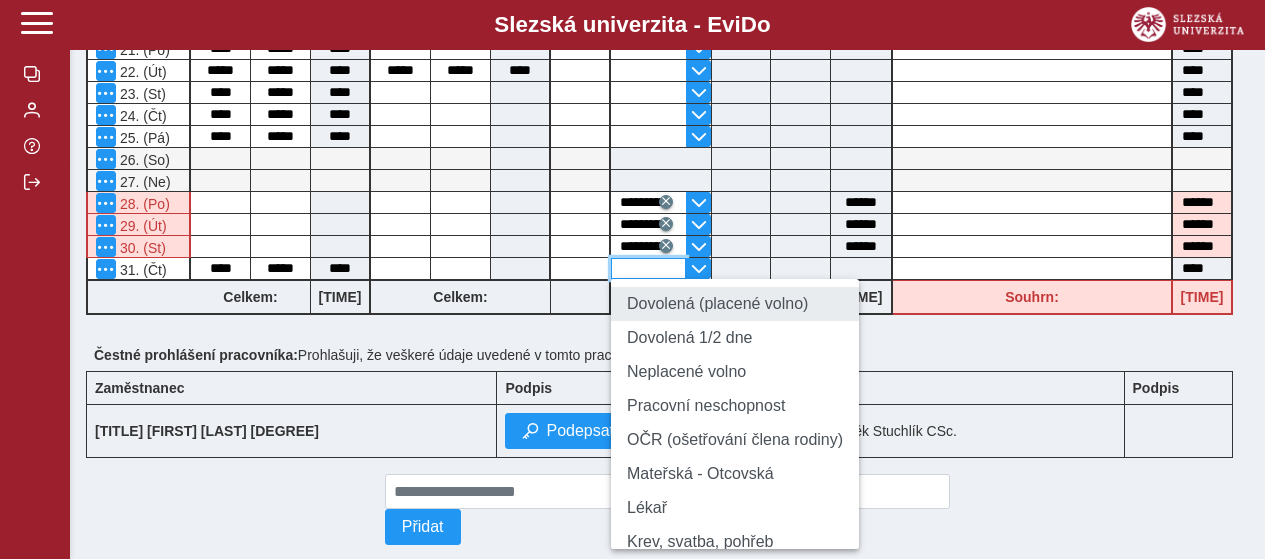 type 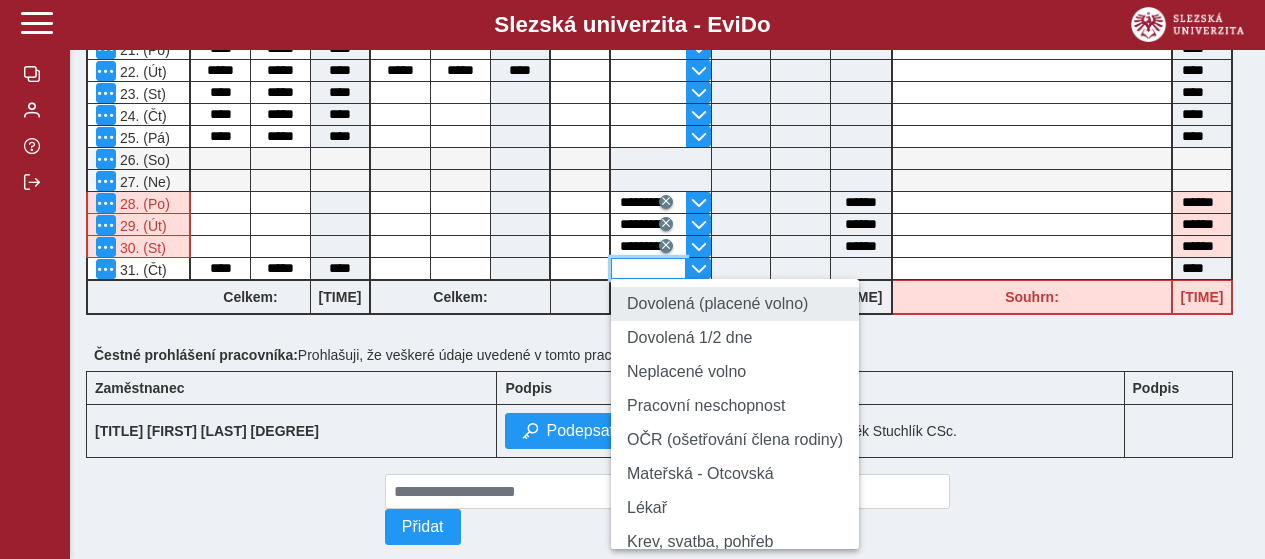 type 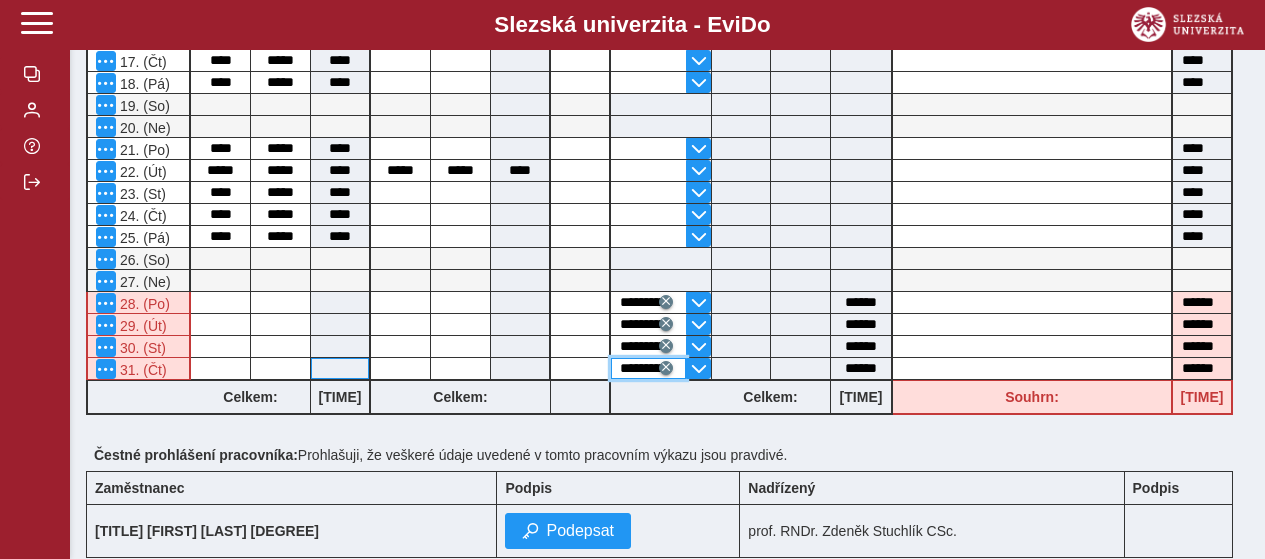 scroll, scrollTop: 900, scrollLeft: 0, axis: vertical 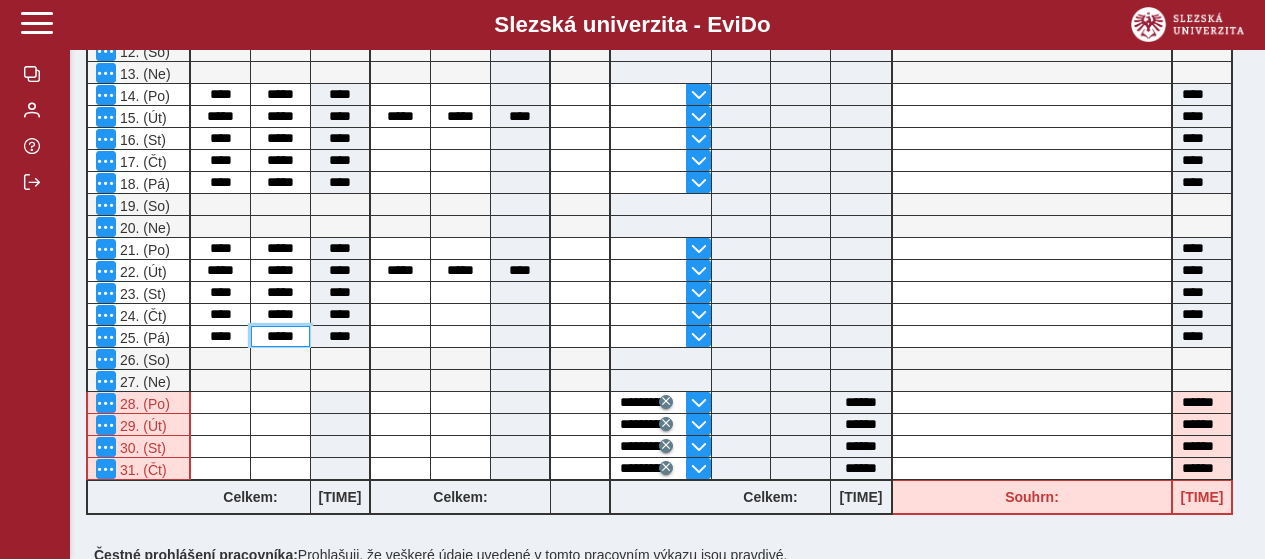 click on "*****" at bounding box center [280, 336] 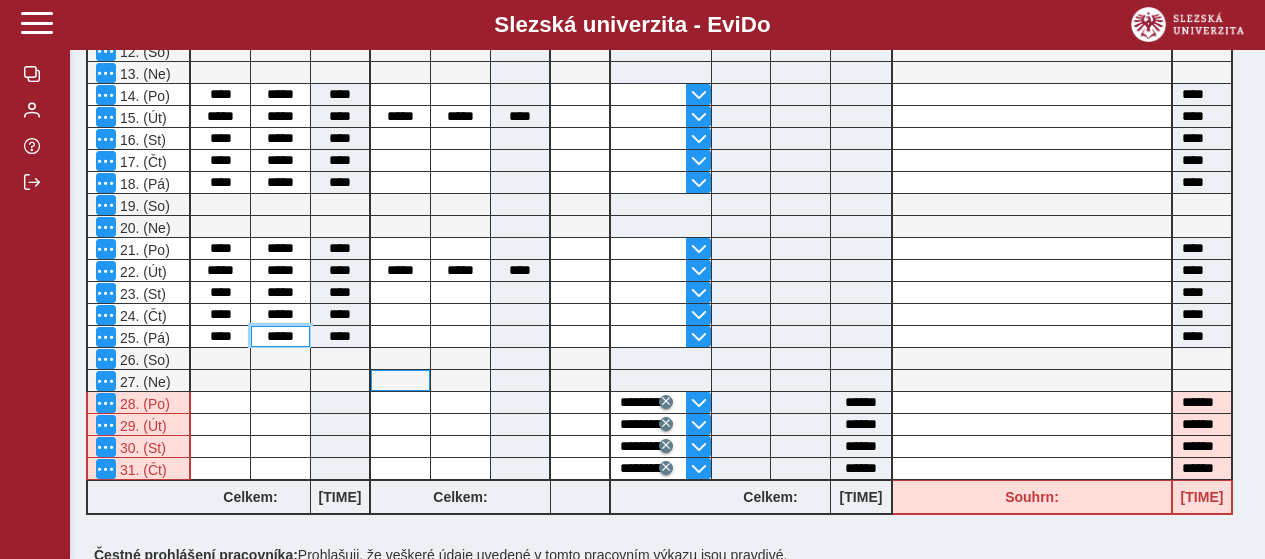 type on "*****" 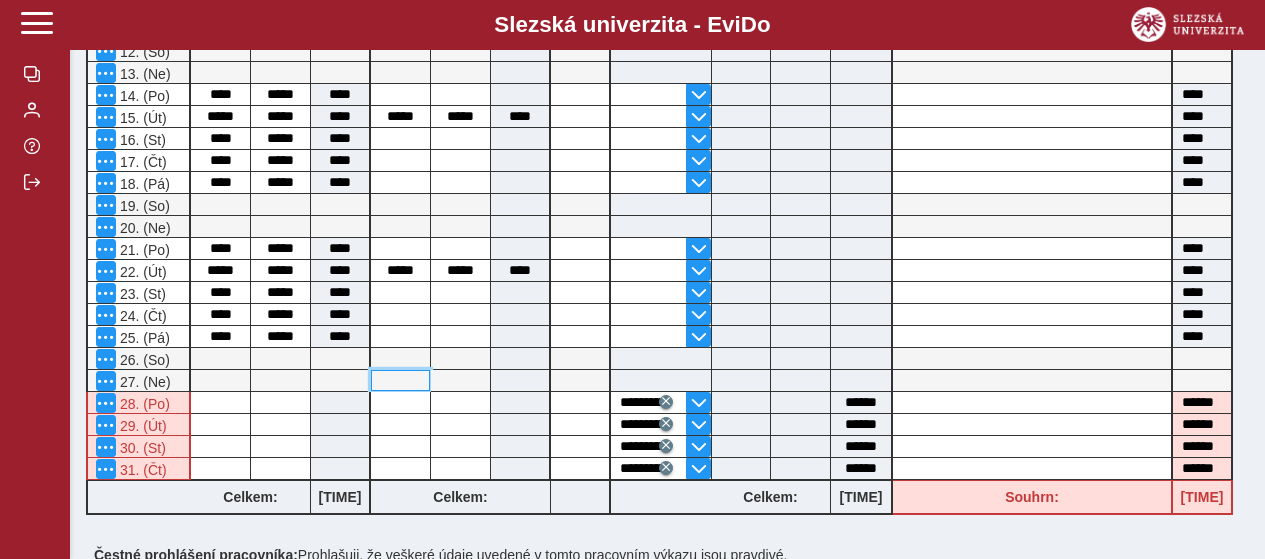 click at bounding box center [400, 380] 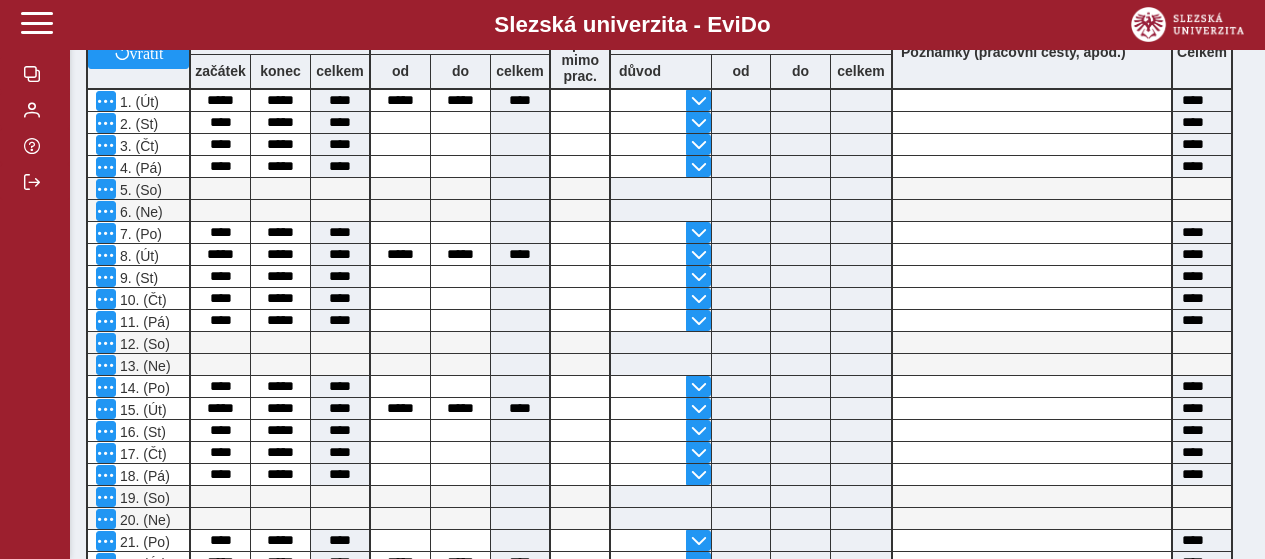 scroll, scrollTop: 828, scrollLeft: 0, axis: vertical 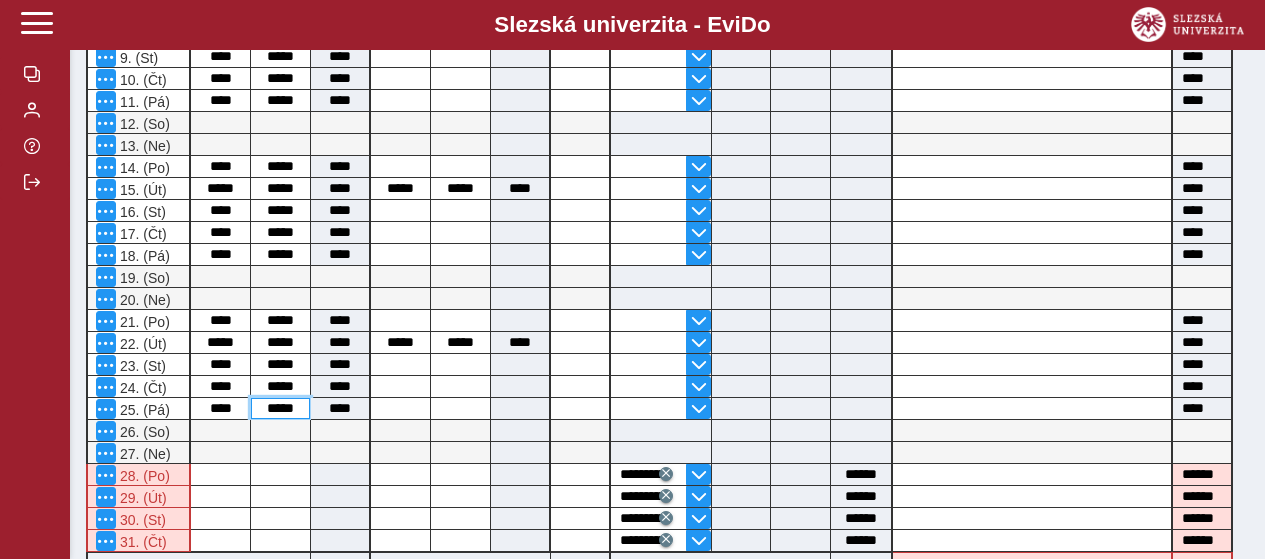 click on "*****" at bounding box center (280, 408) 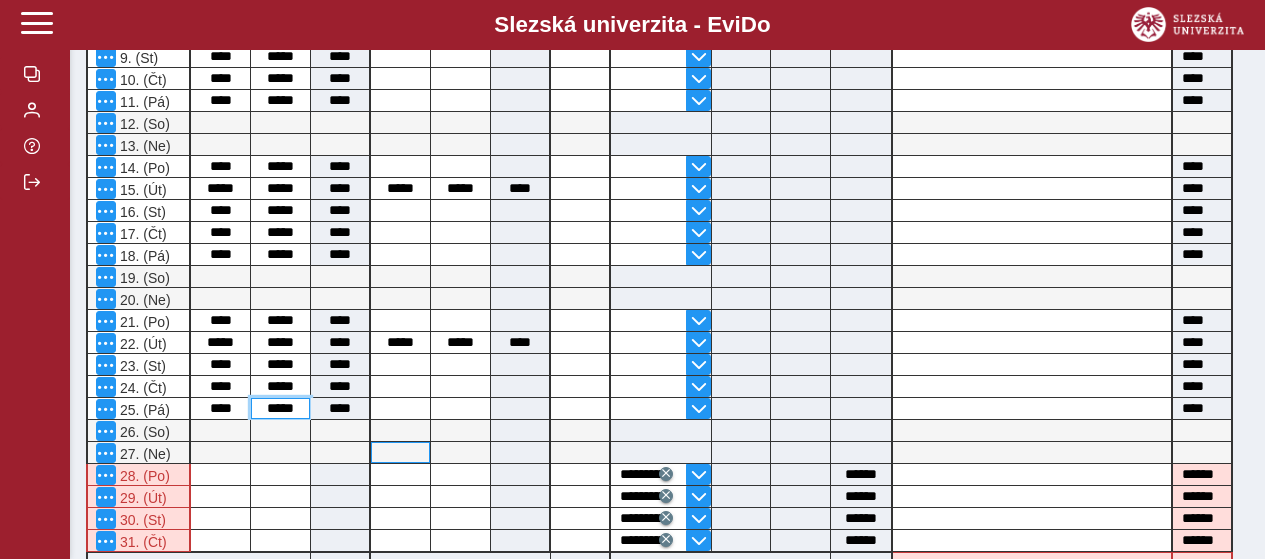 type on "*****" 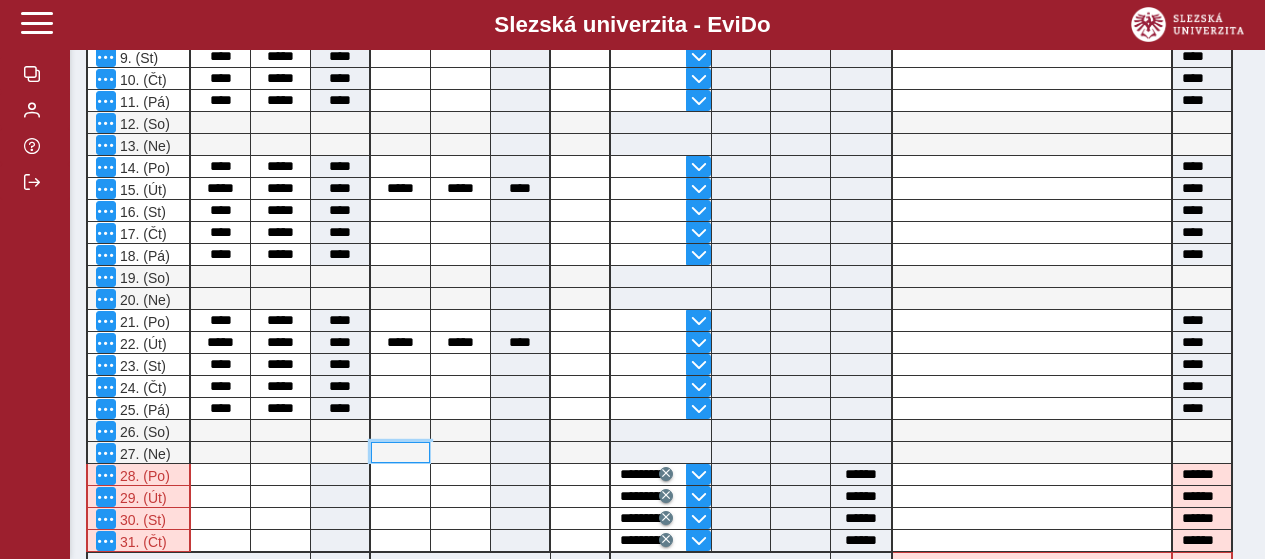 click at bounding box center (400, 452) 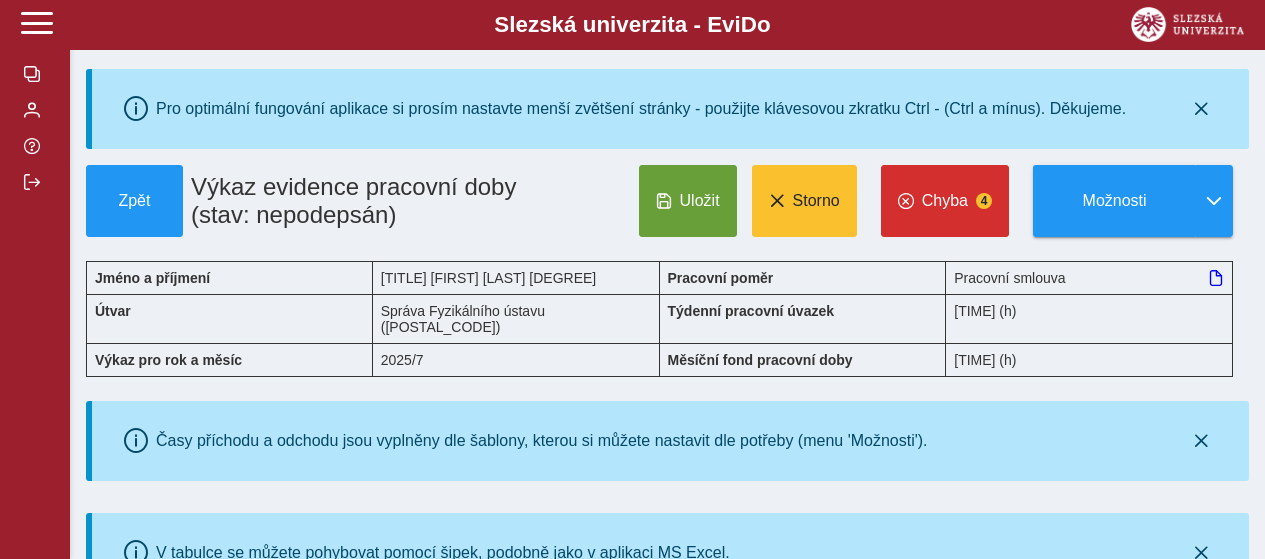 scroll, scrollTop: 0, scrollLeft: 0, axis: both 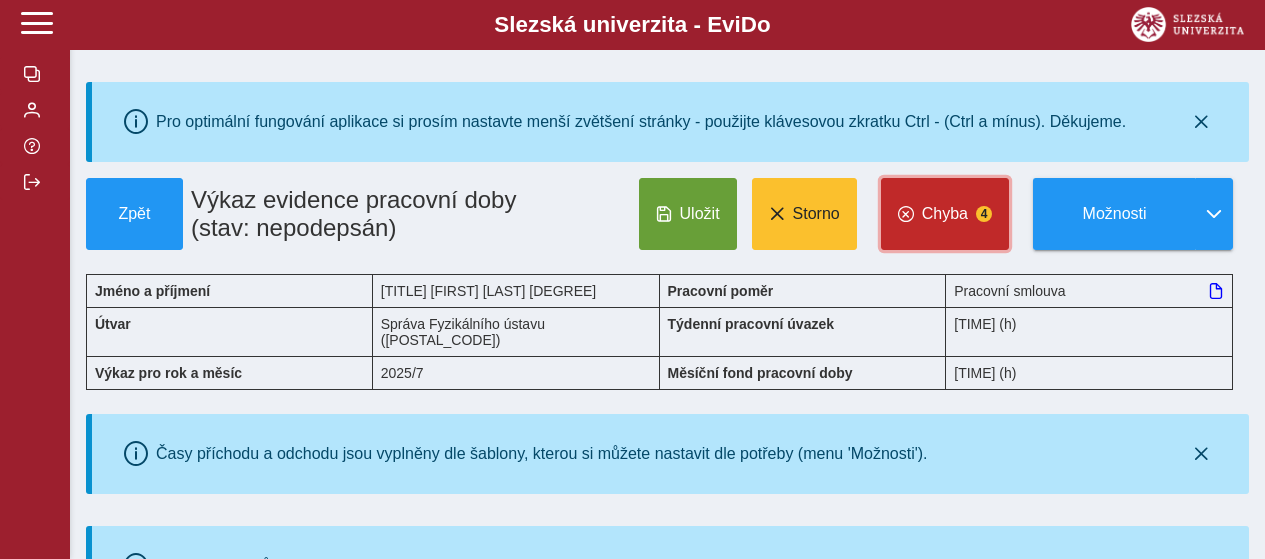 click on "Chyba" at bounding box center [945, 214] 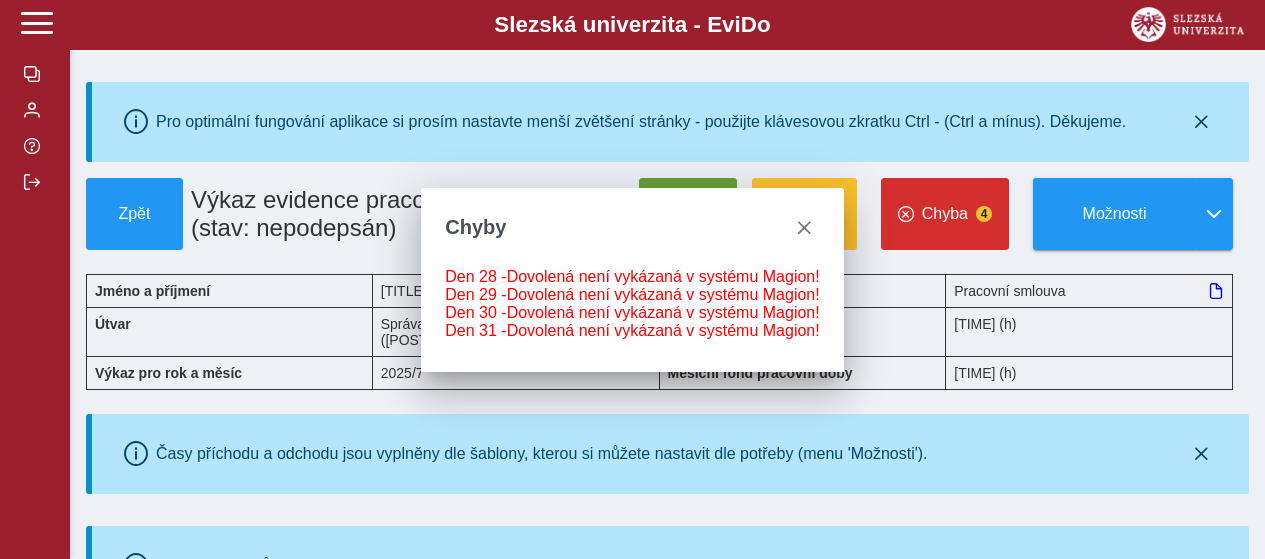 click on "Uložit Storno Chyba 4 Možnosti" at bounding box center [910, 214] 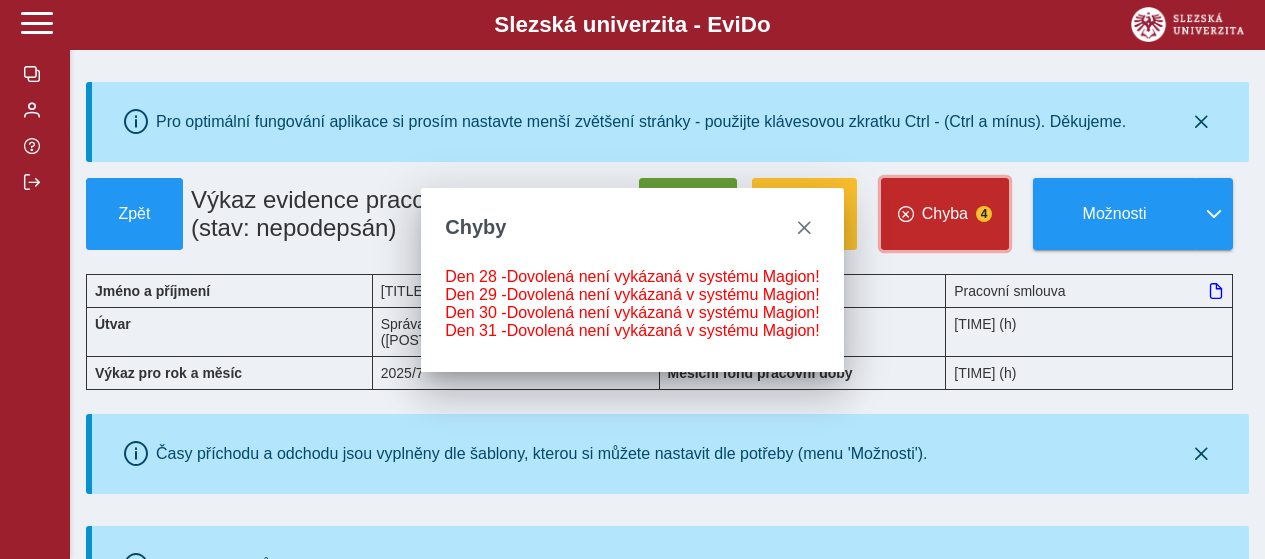 click on "Chyba 4" at bounding box center [945, 214] 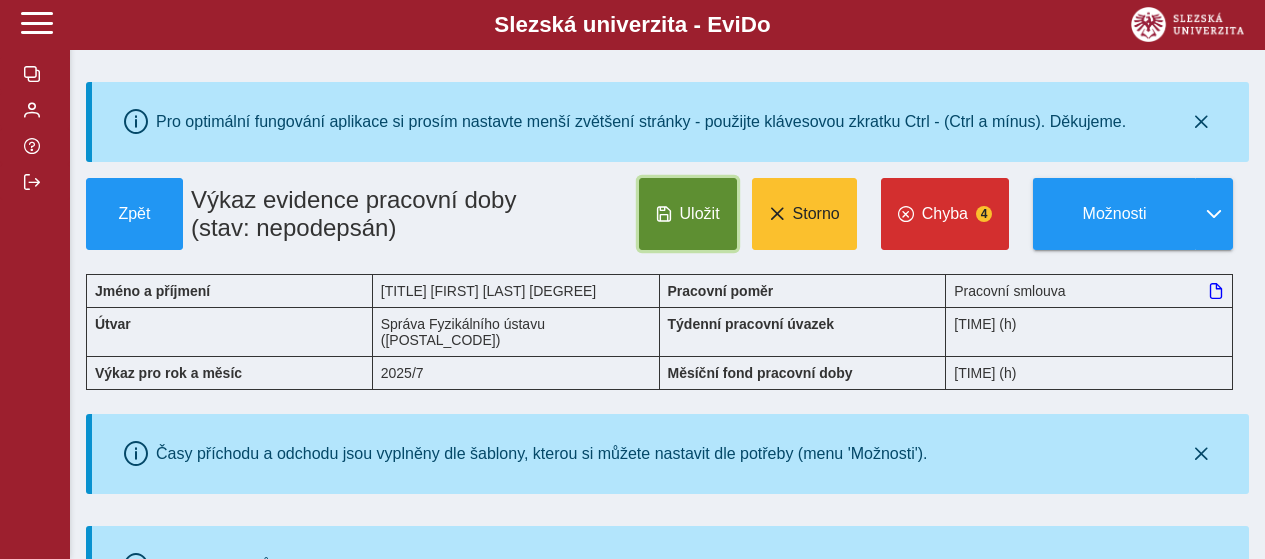 click on "Uložit" at bounding box center (700, 214) 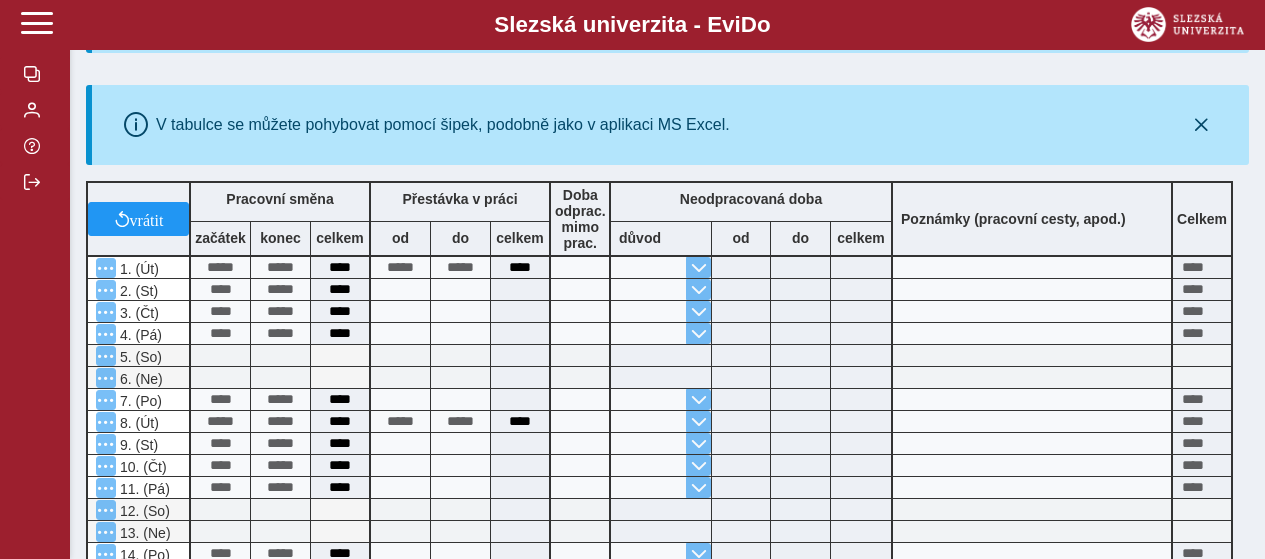 scroll, scrollTop: 400, scrollLeft: 0, axis: vertical 